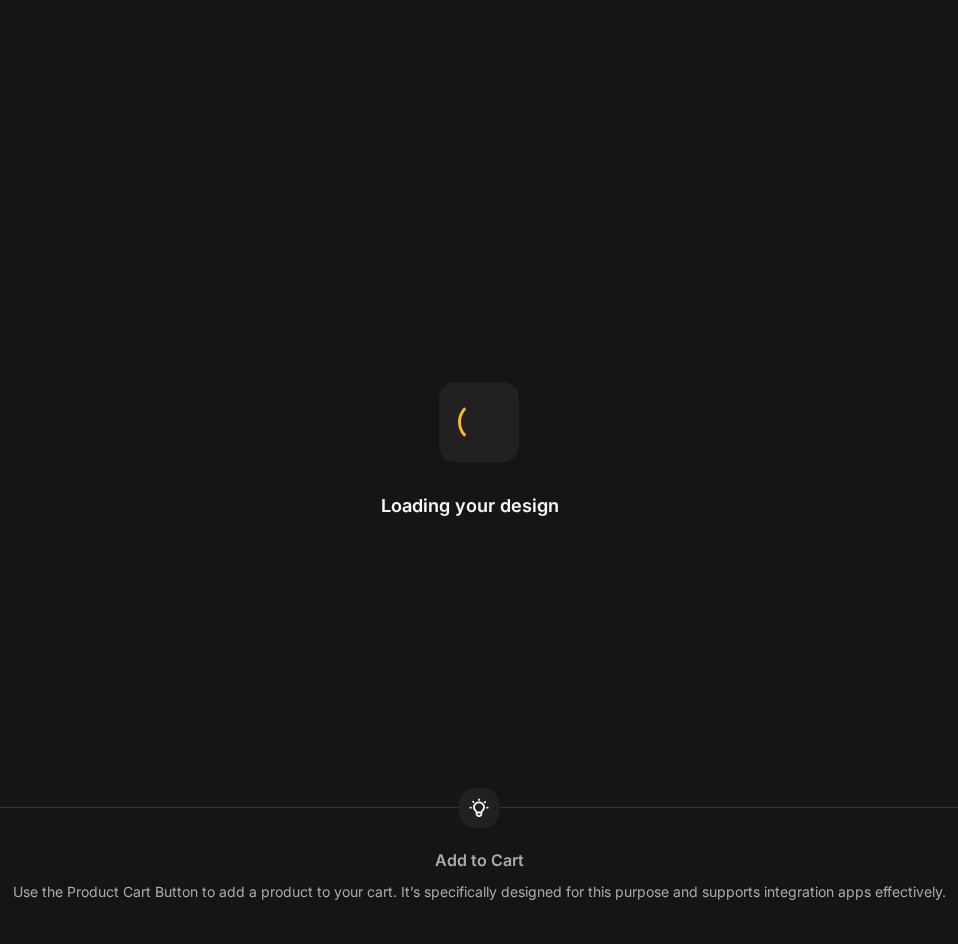 scroll, scrollTop: 0, scrollLeft: 0, axis: both 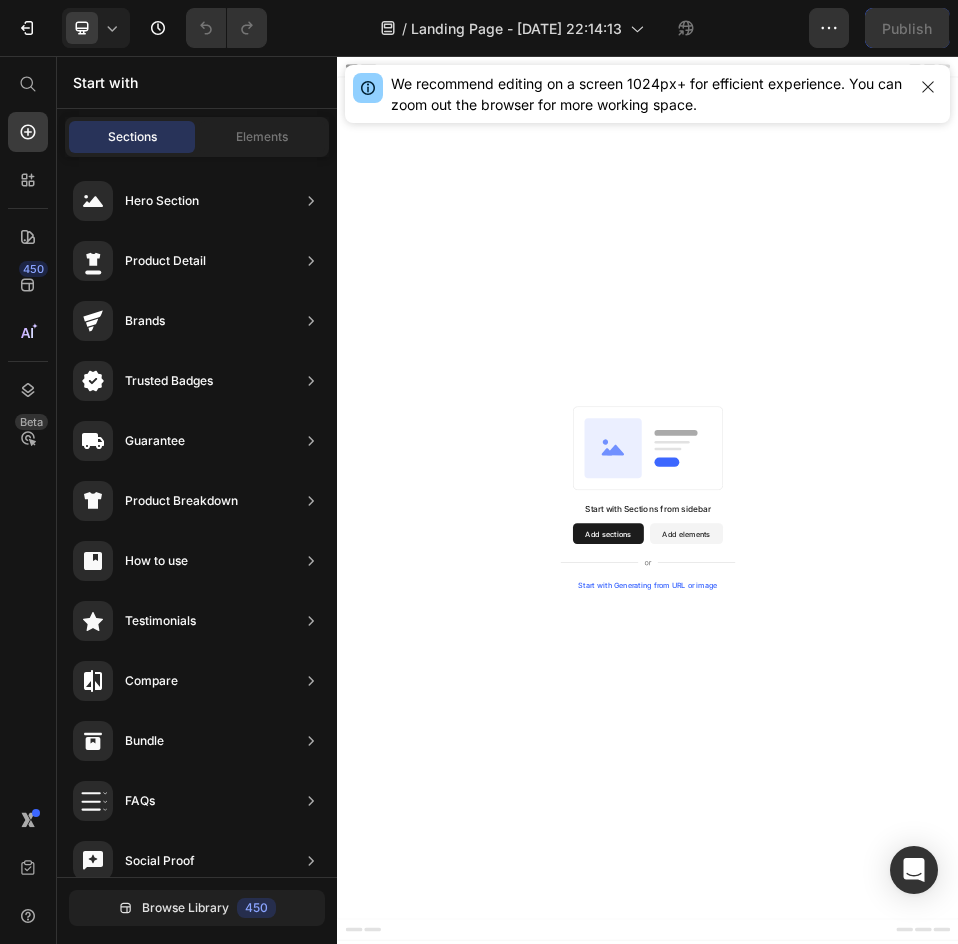 click on "450 Beta" at bounding box center (28, 500) 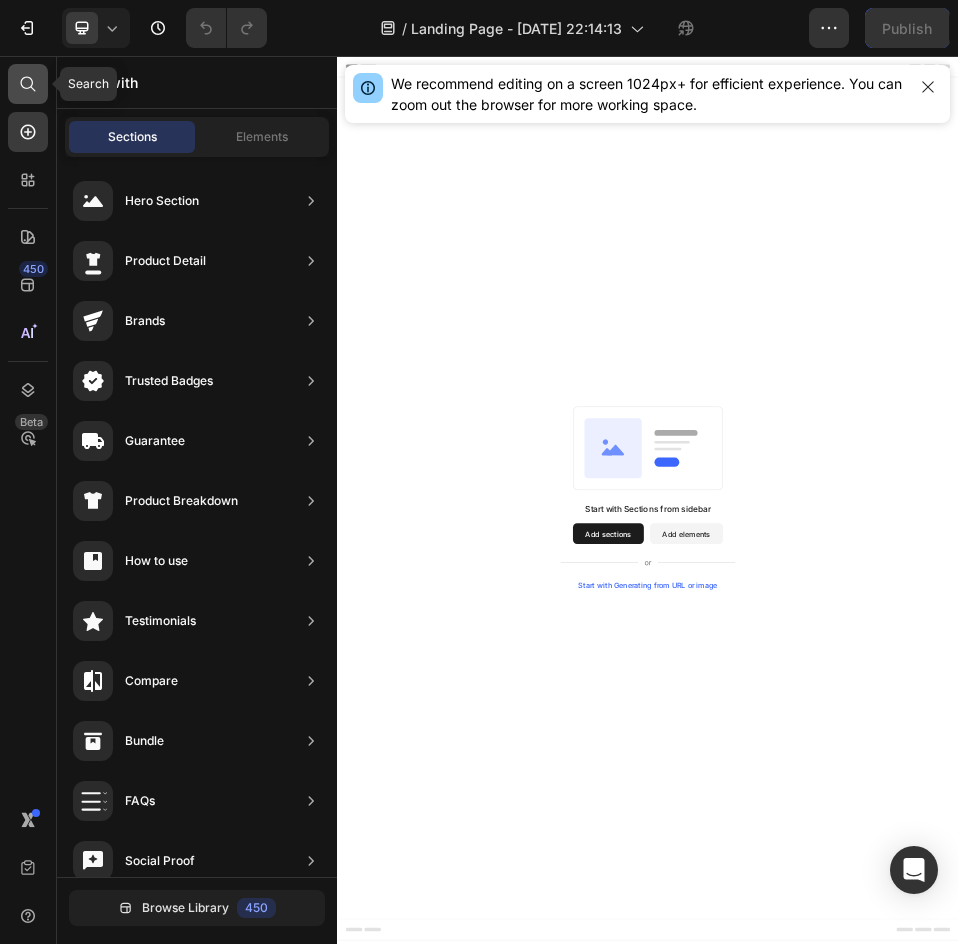 click 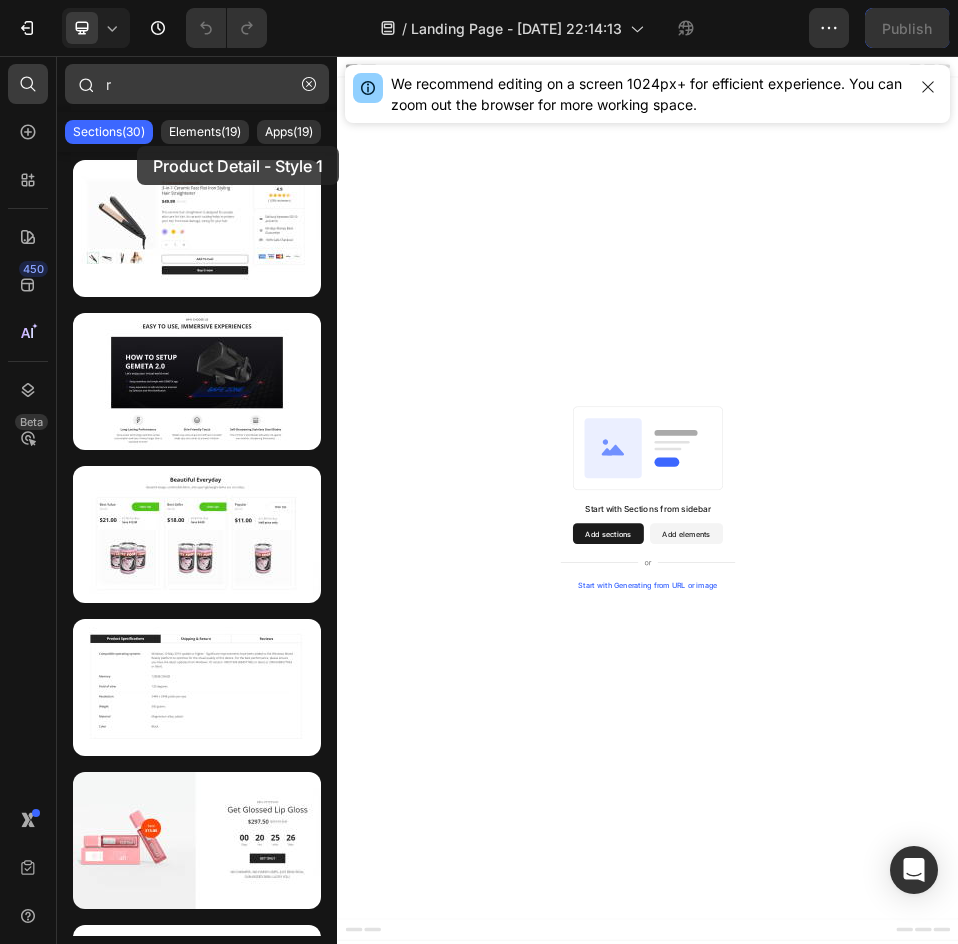 drag, startPoint x: 133, startPoint y: 184, endPoint x: 147, endPoint y: 91, distance: 94.04786 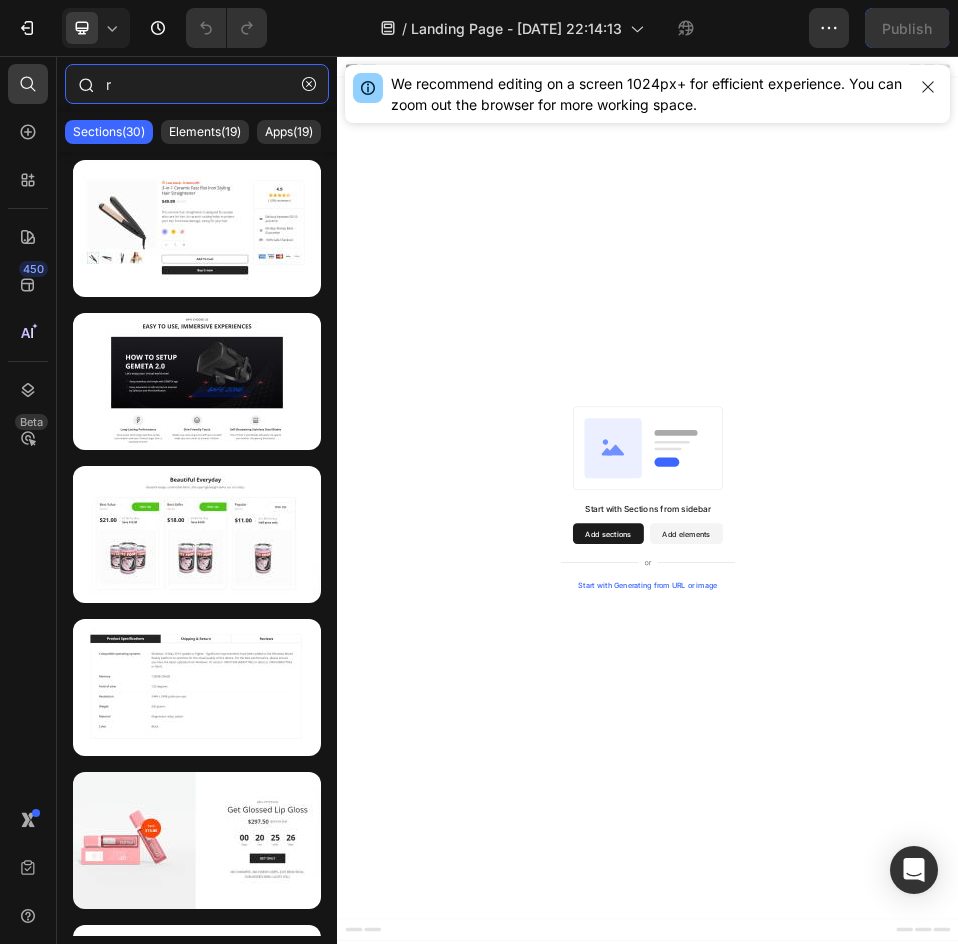 click on "r" at bounding box center [197, 84] 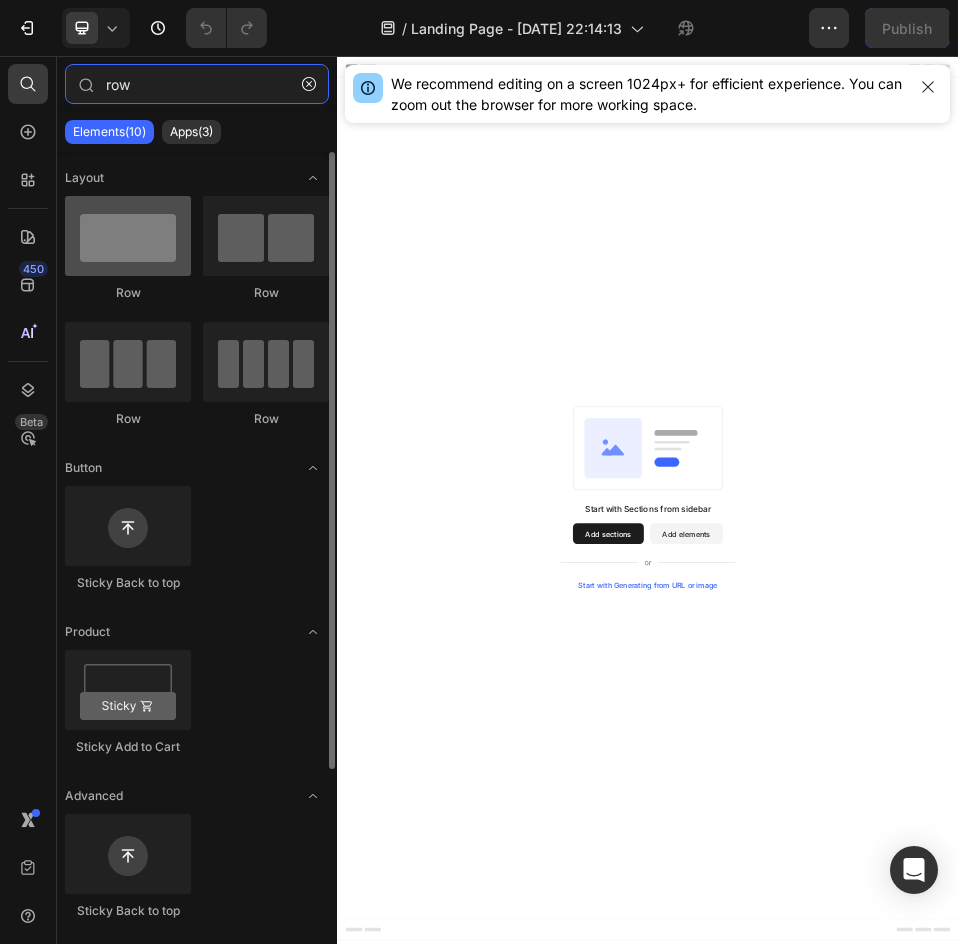 type on "row" 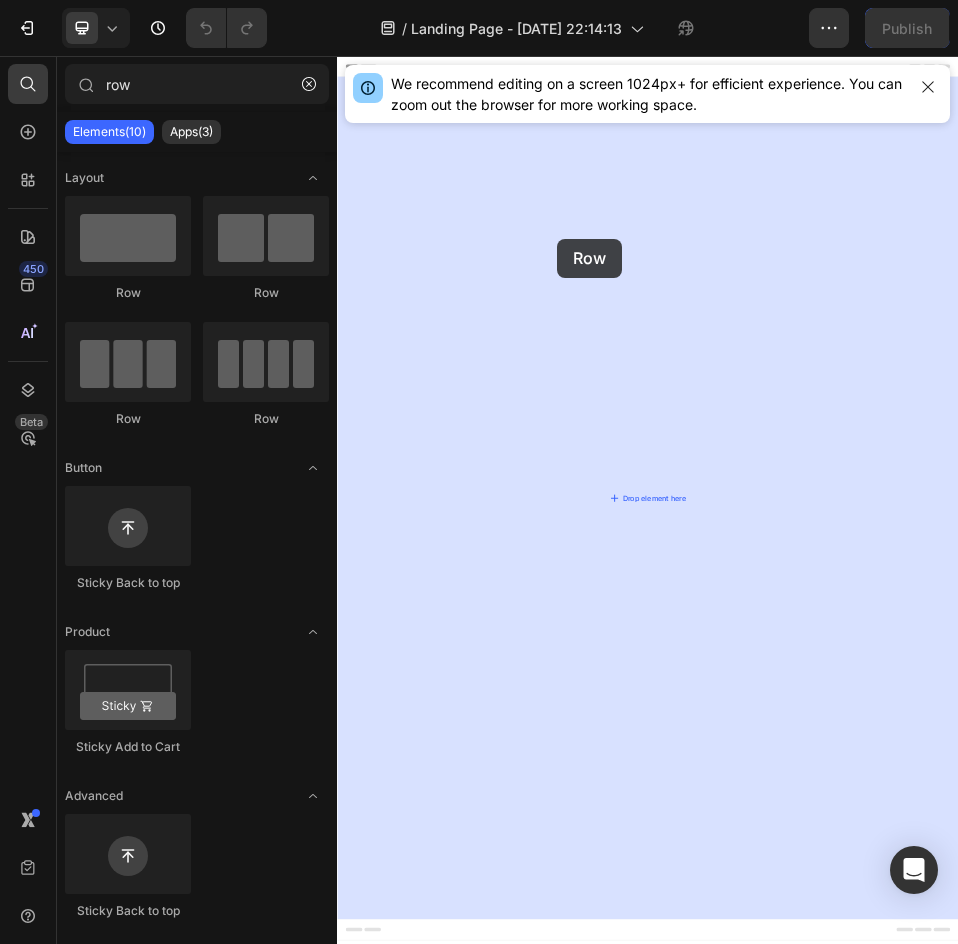 drag, startPoint x: 469, startPoint y: 278, endPoint x: 812, endPoint y: 324, distance: 346.0708 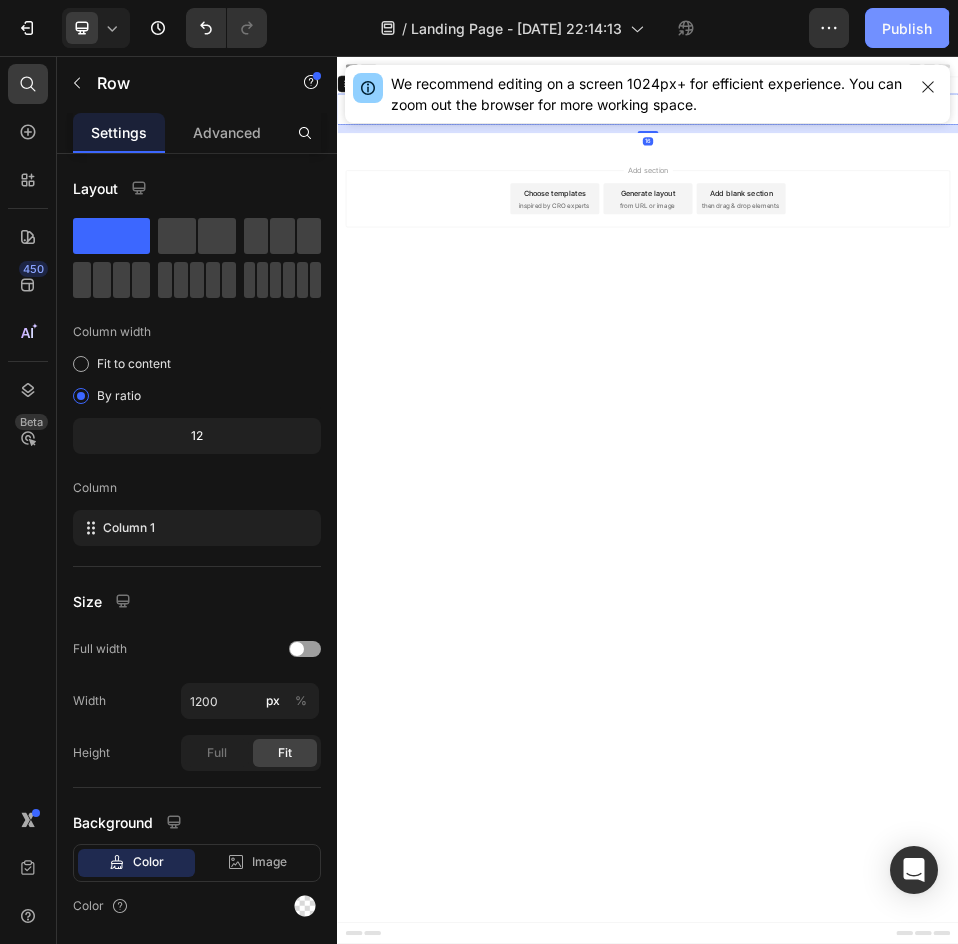 click on "Publish" at bounding box center (907, 28) 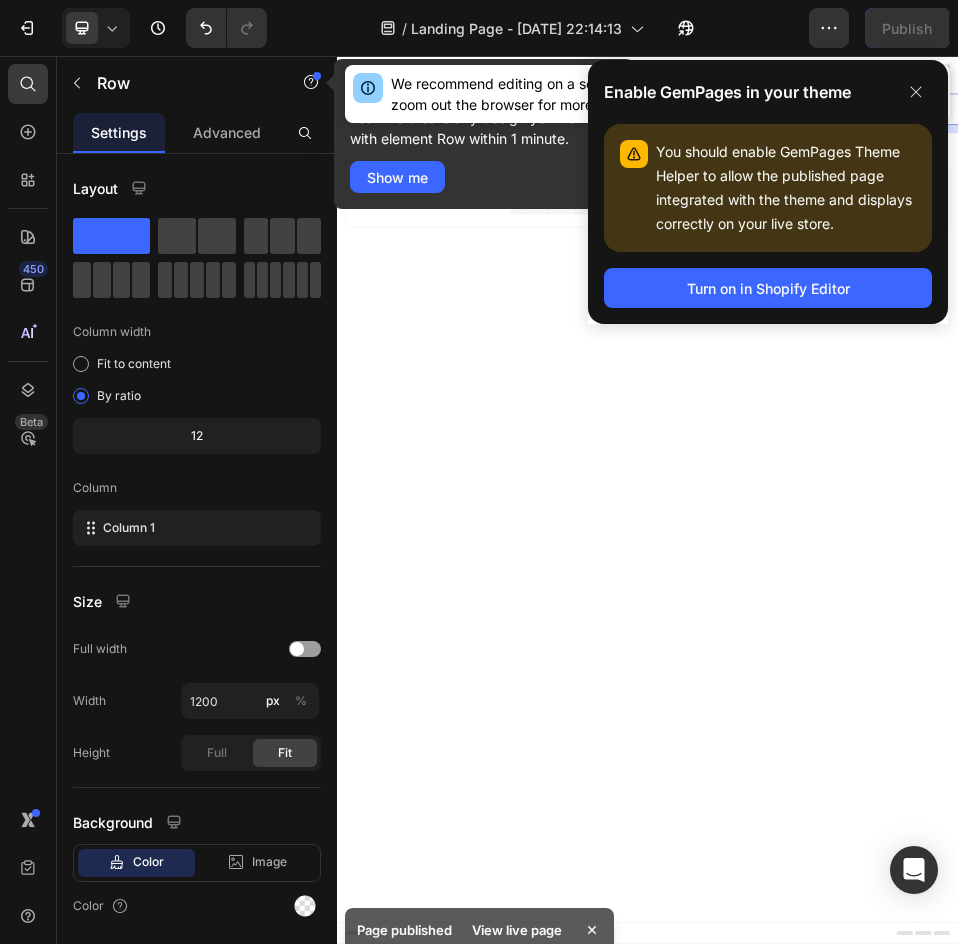 click on "Header
Drop element here Row   16 Section 1 Root Start with Sections from sidebar Add sections Add elements Start with Generating from URL or image Add section Choose templates inspired by CRO experts Generate layout from URL or image Add blank section then drag & drop elements Footer" at bounding box center [937, 914] 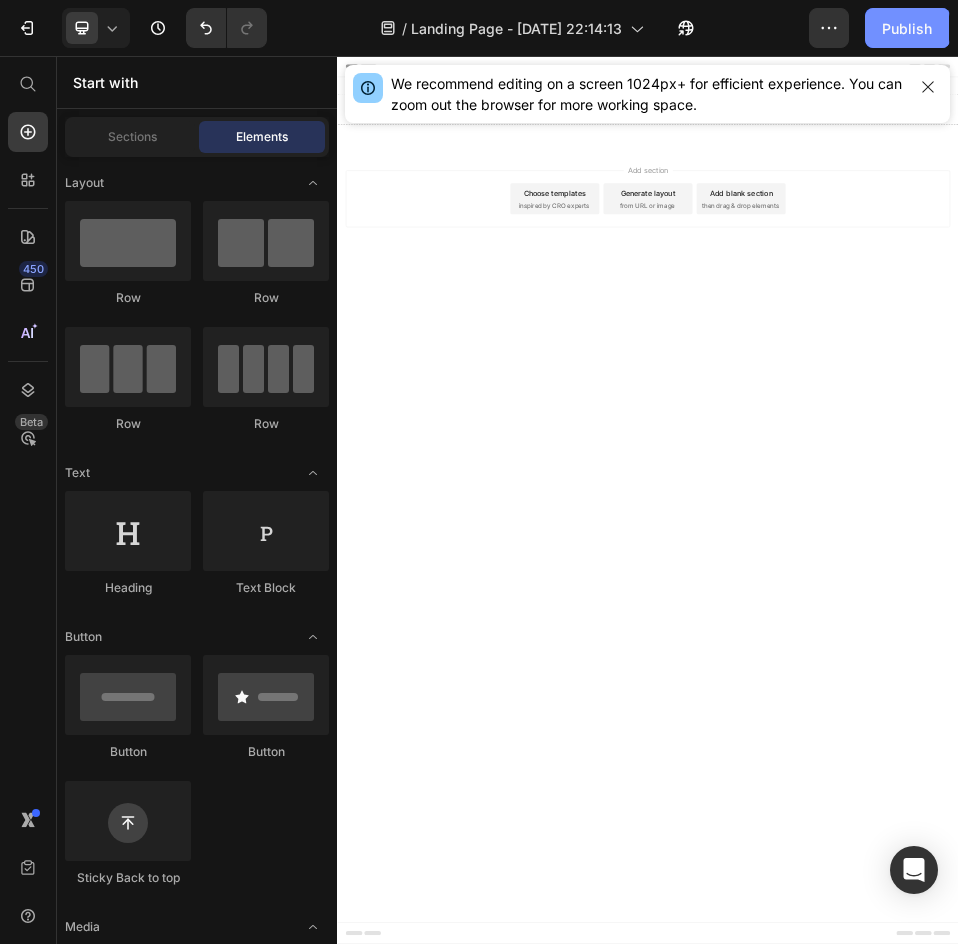 click on "Publish" at bounding box center (907, 28) 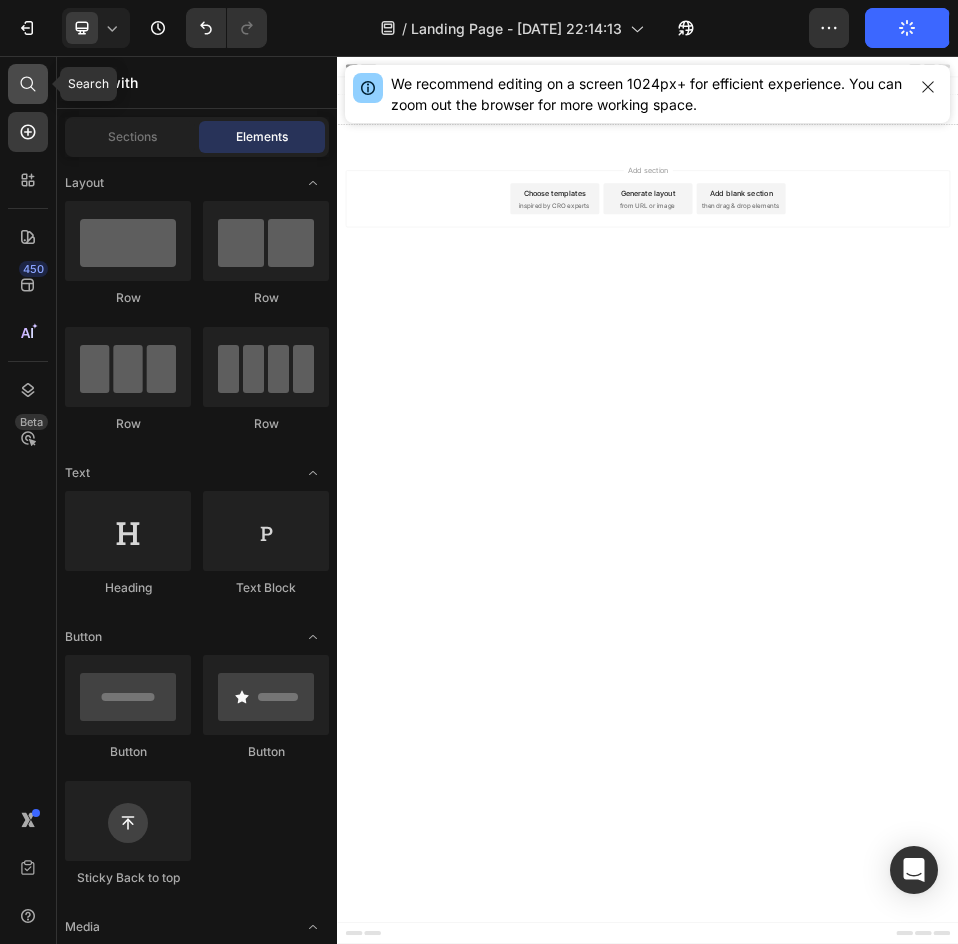 click 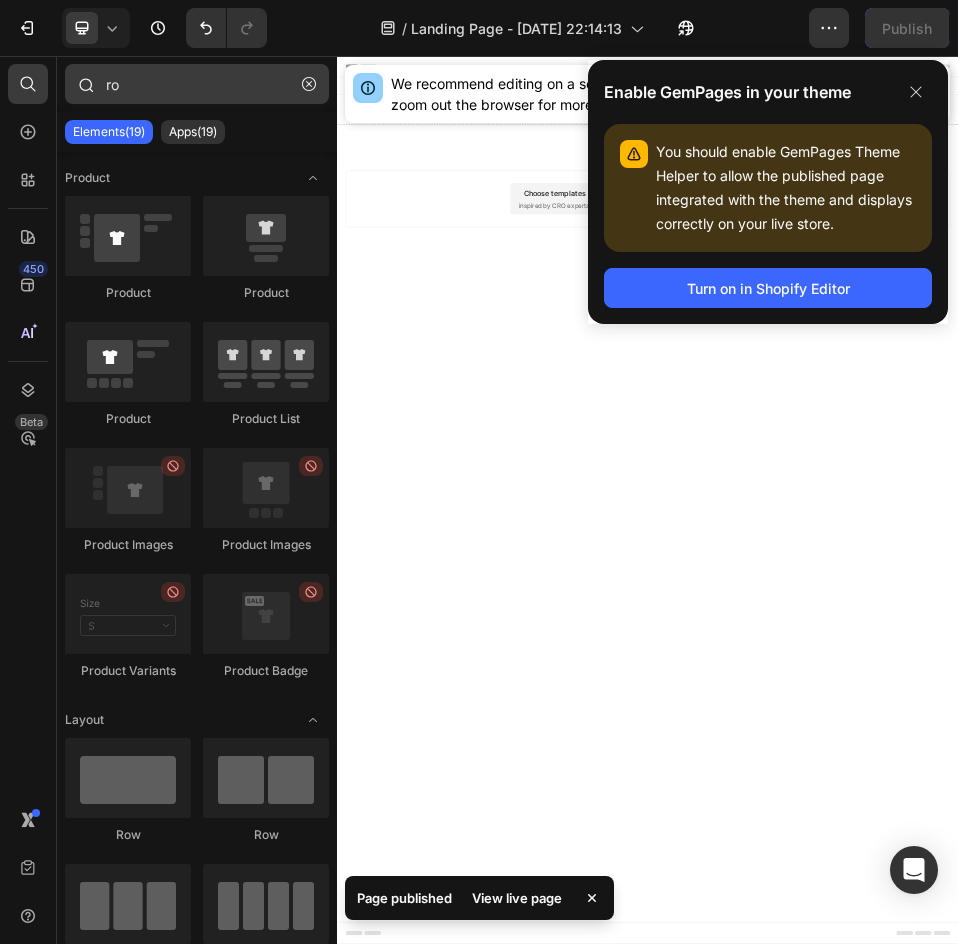 type on "r" 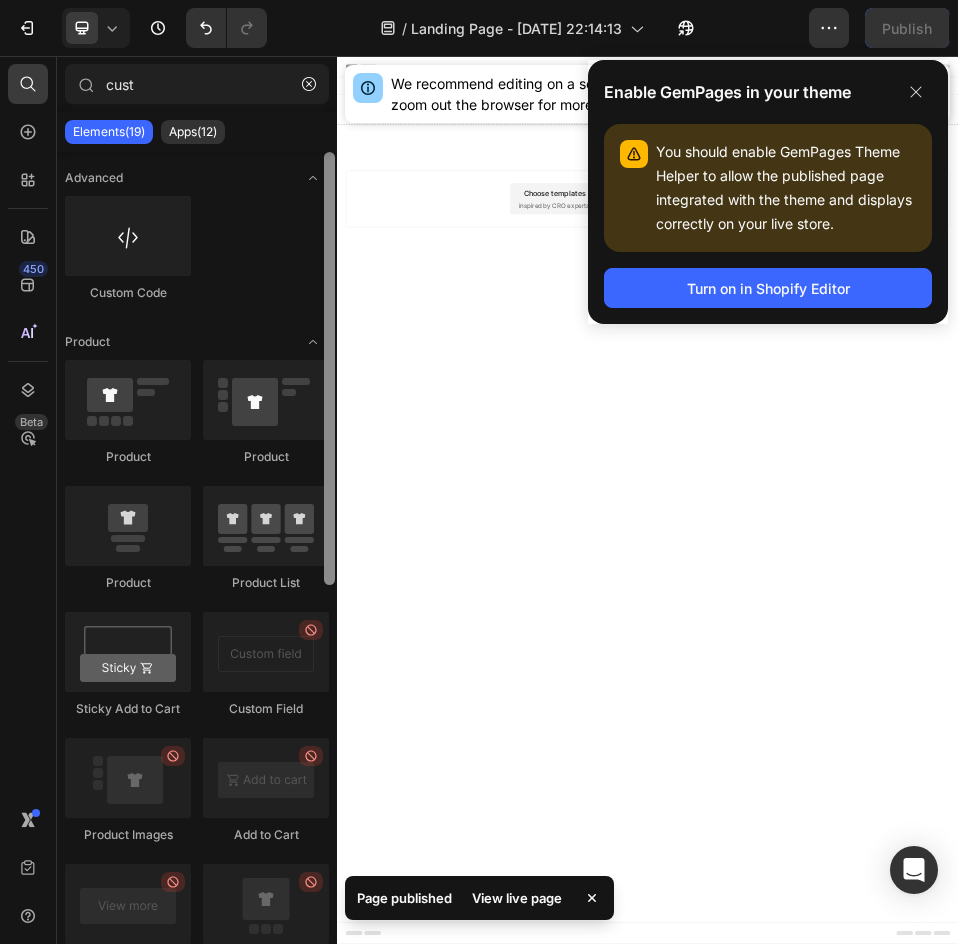 type on "cust" 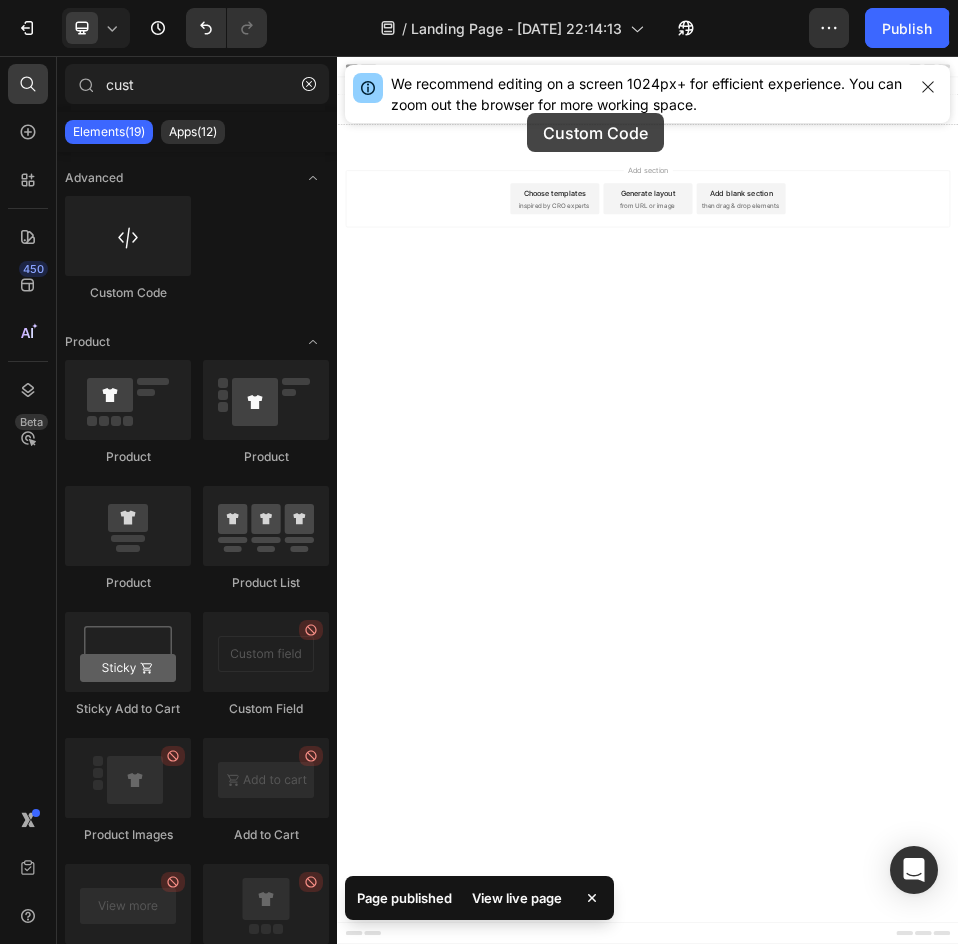 drag, startPoint x: 659, startPoint y: 223, endPoint x: 858, endPoint y: 186, distance: 202.41048 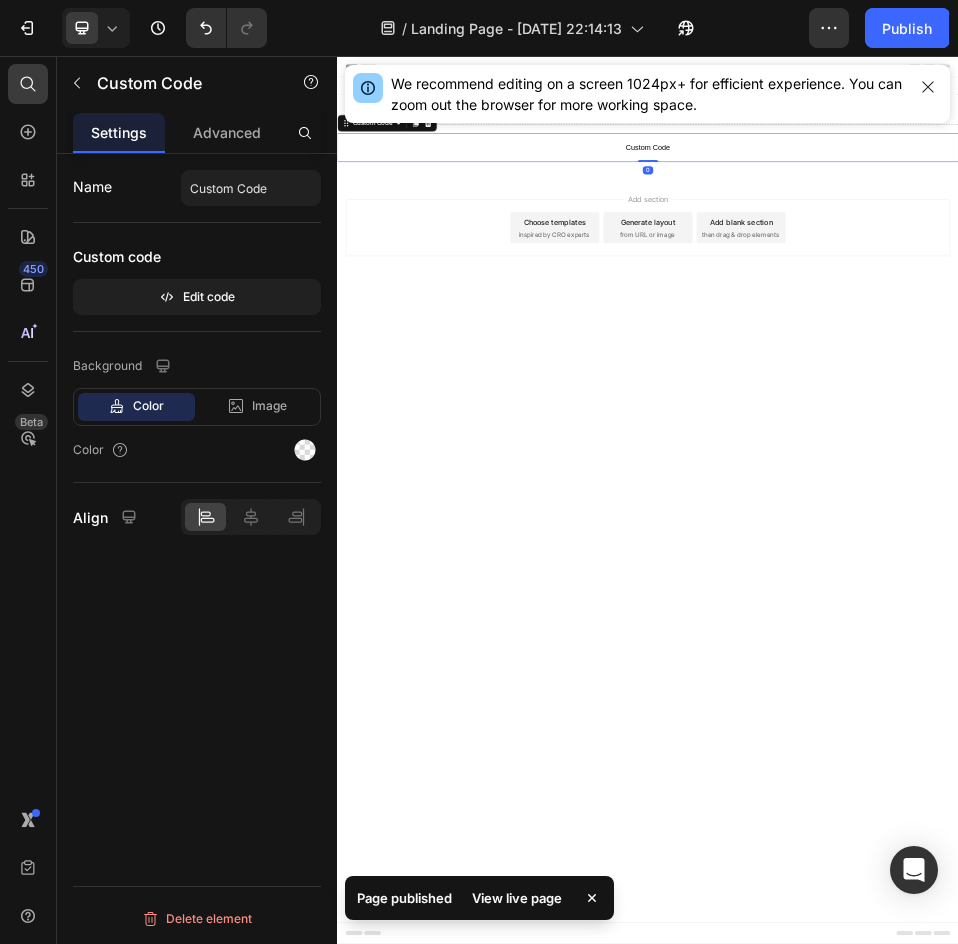 click on "Custom Code" at bounding box center [937, 233] 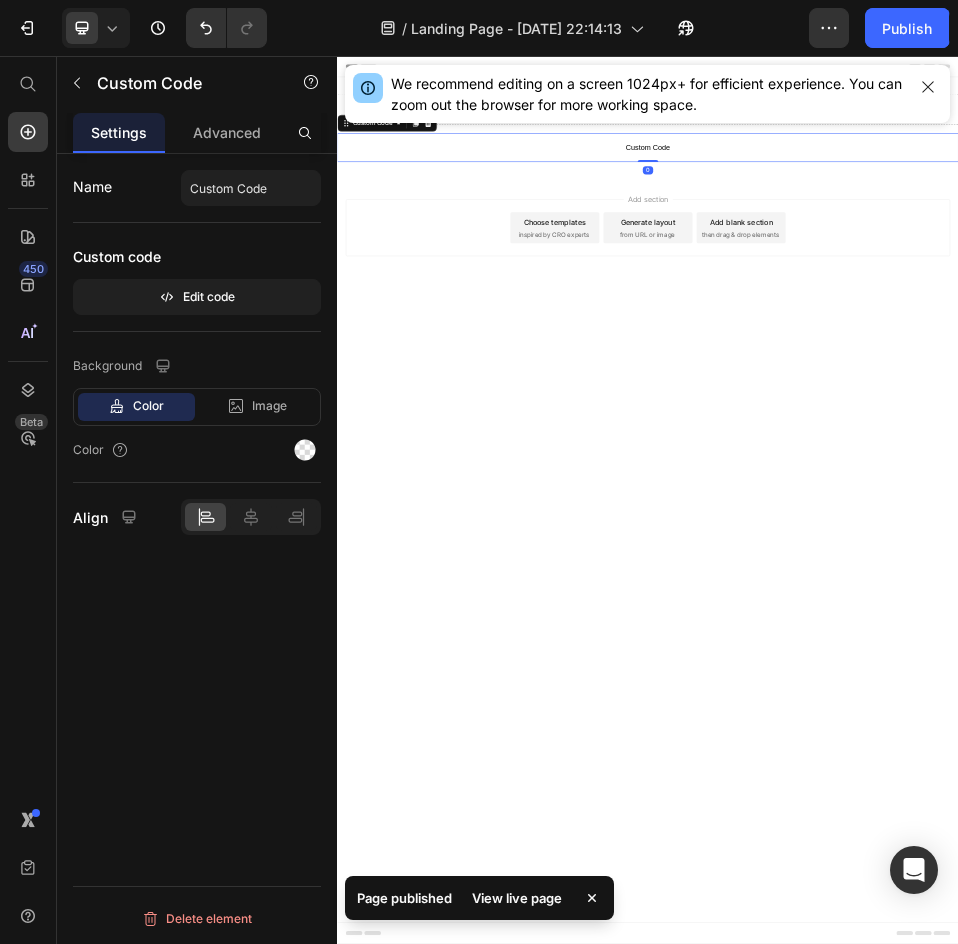 click on "Custom Code" at bounding box center (937, 233) 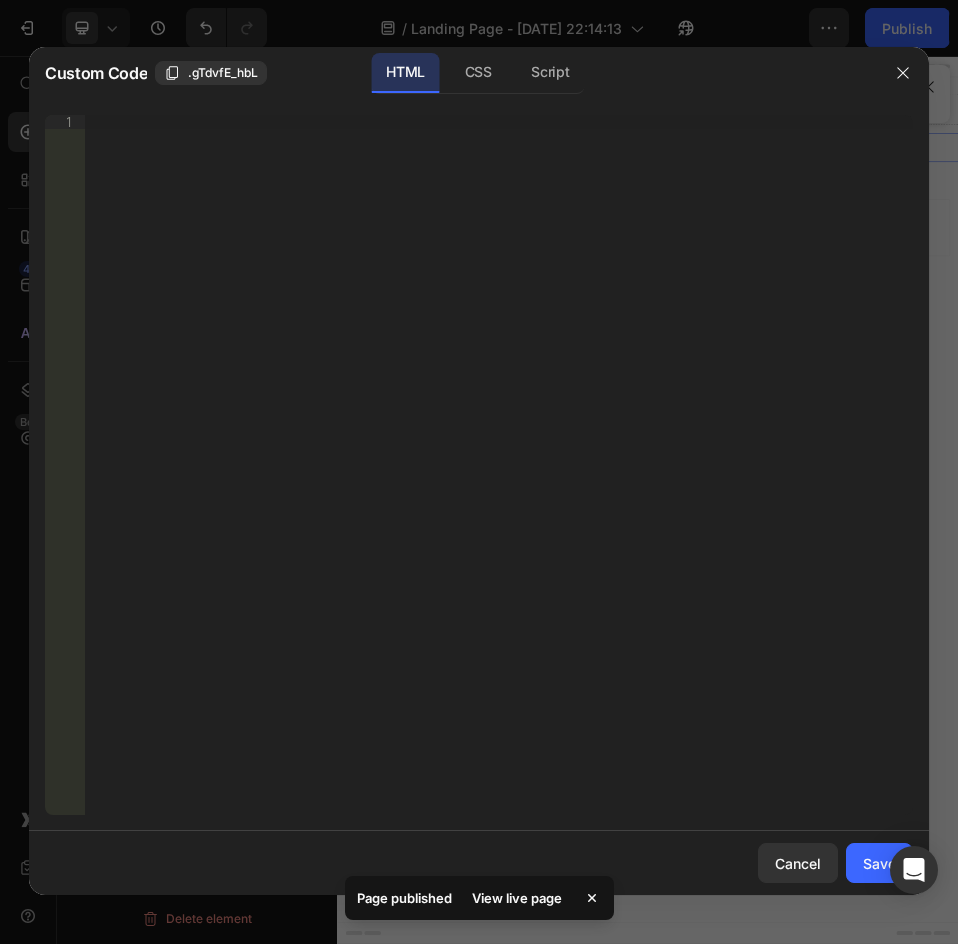 click on "Insert the 3rd-party installation code, HTML code, or Liquid code to display custom content." at bounding box center [499, 479] 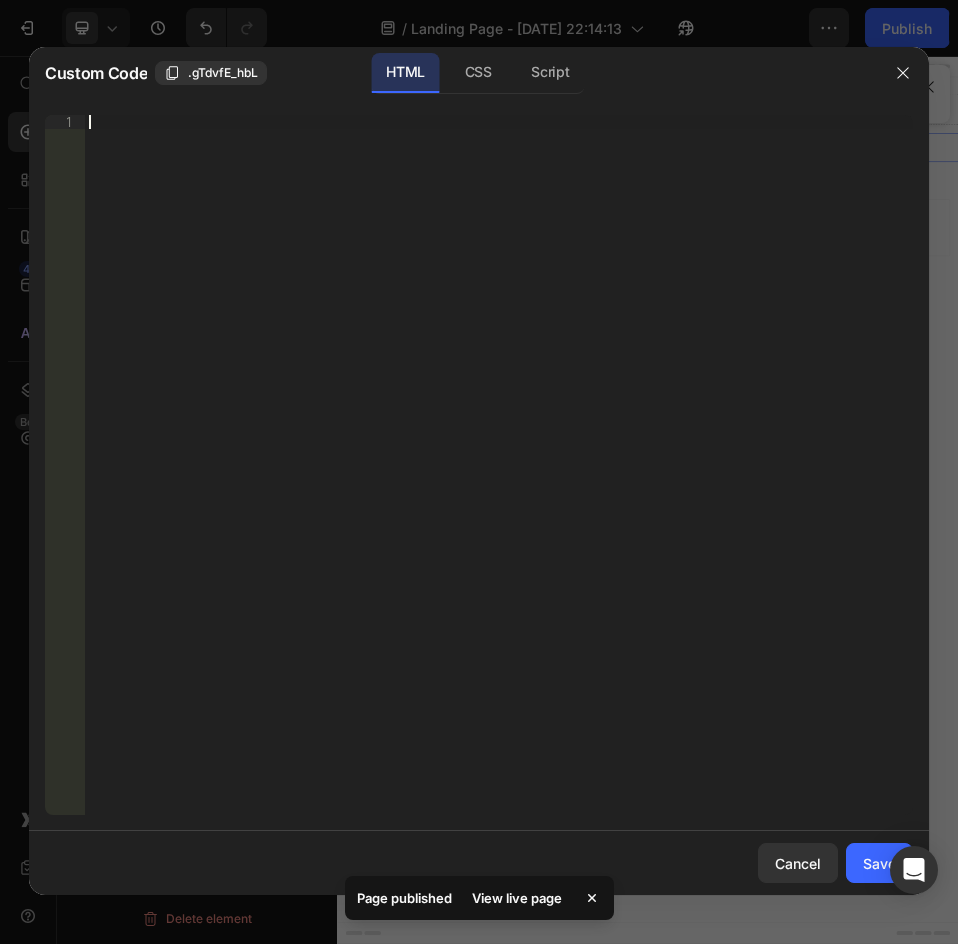 paste on "</script>" 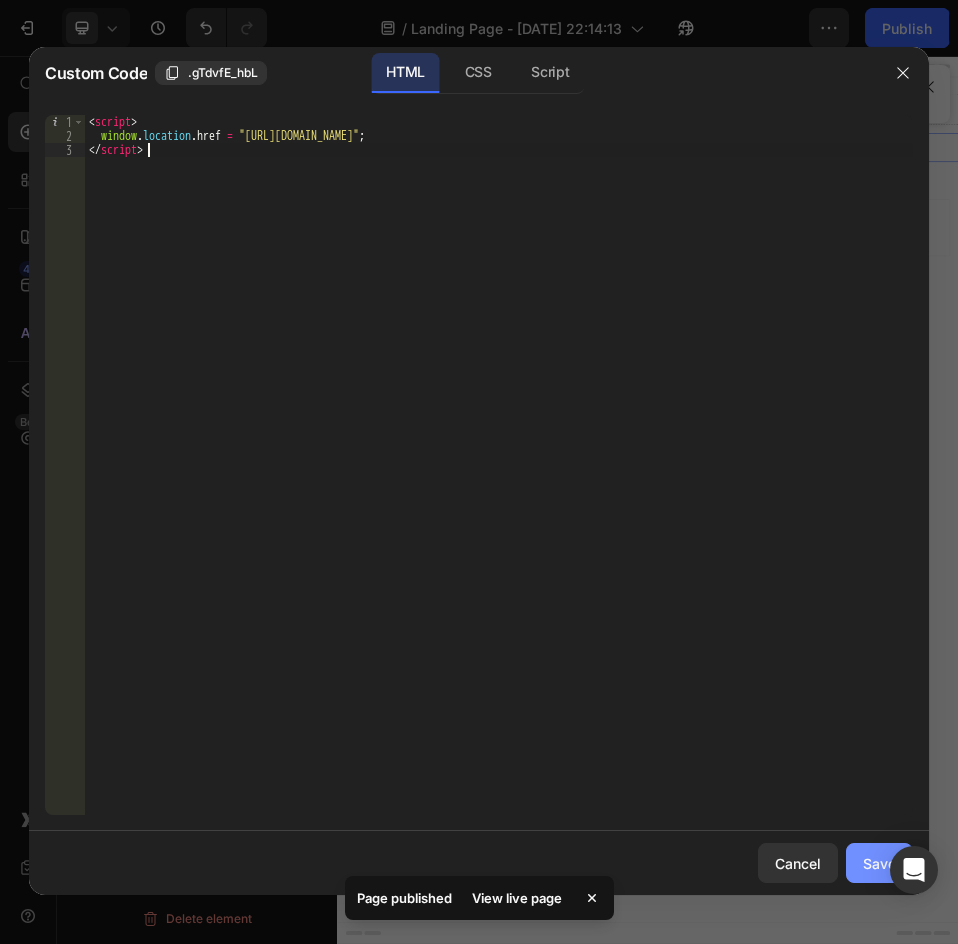click on "Save" 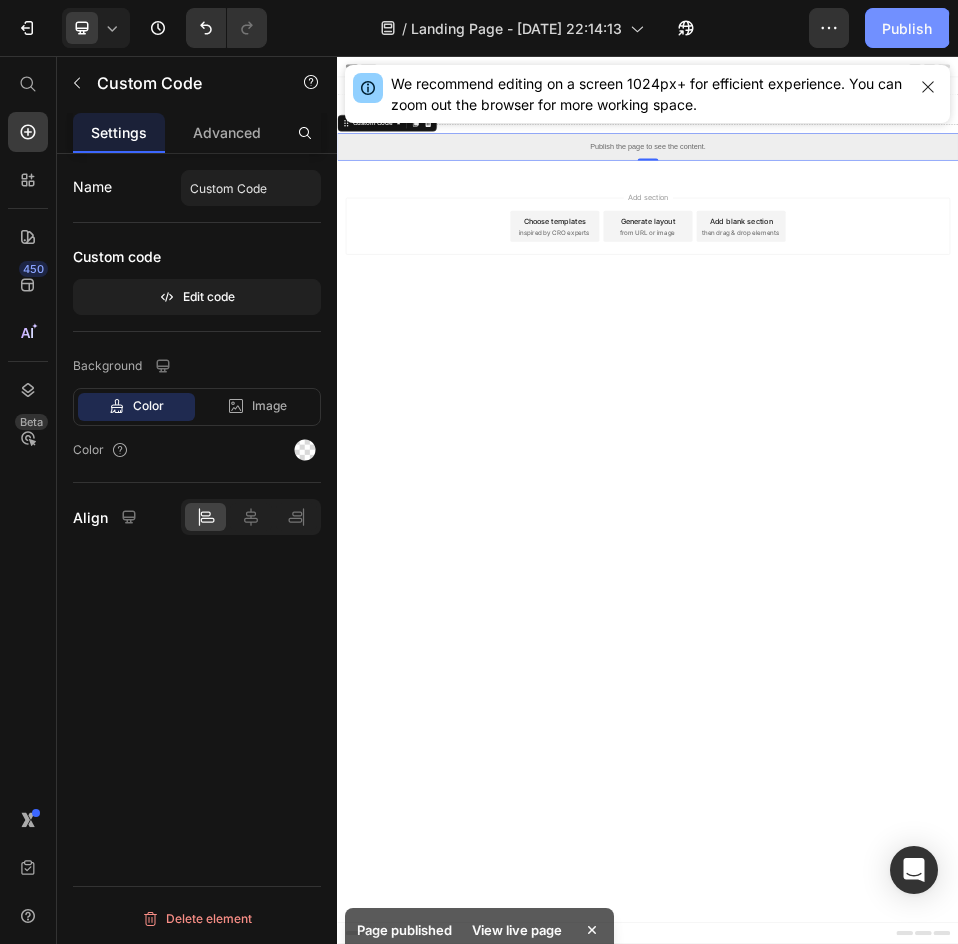click on "Publish" at bounding box center [907, 28] 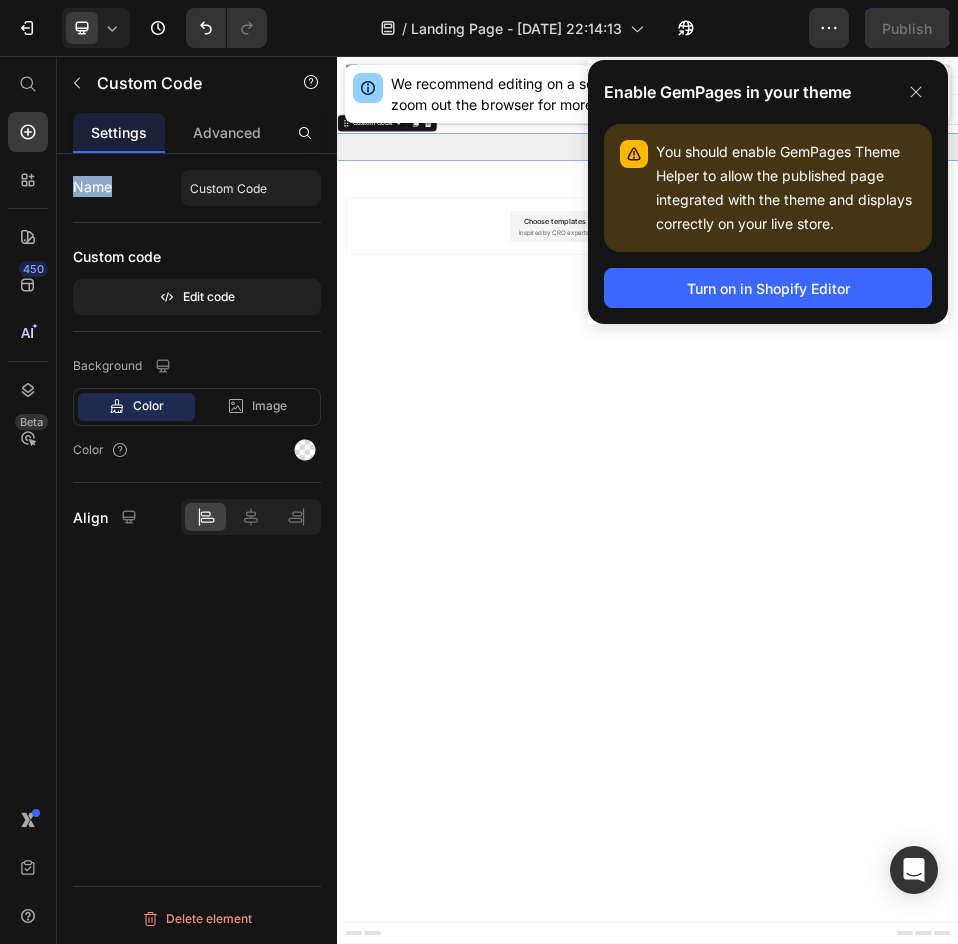 click on "Name Custom Code Custom code  Edit code  Background Color Image Video  Color  Align  Delete element" at bounding box center [197, 577] 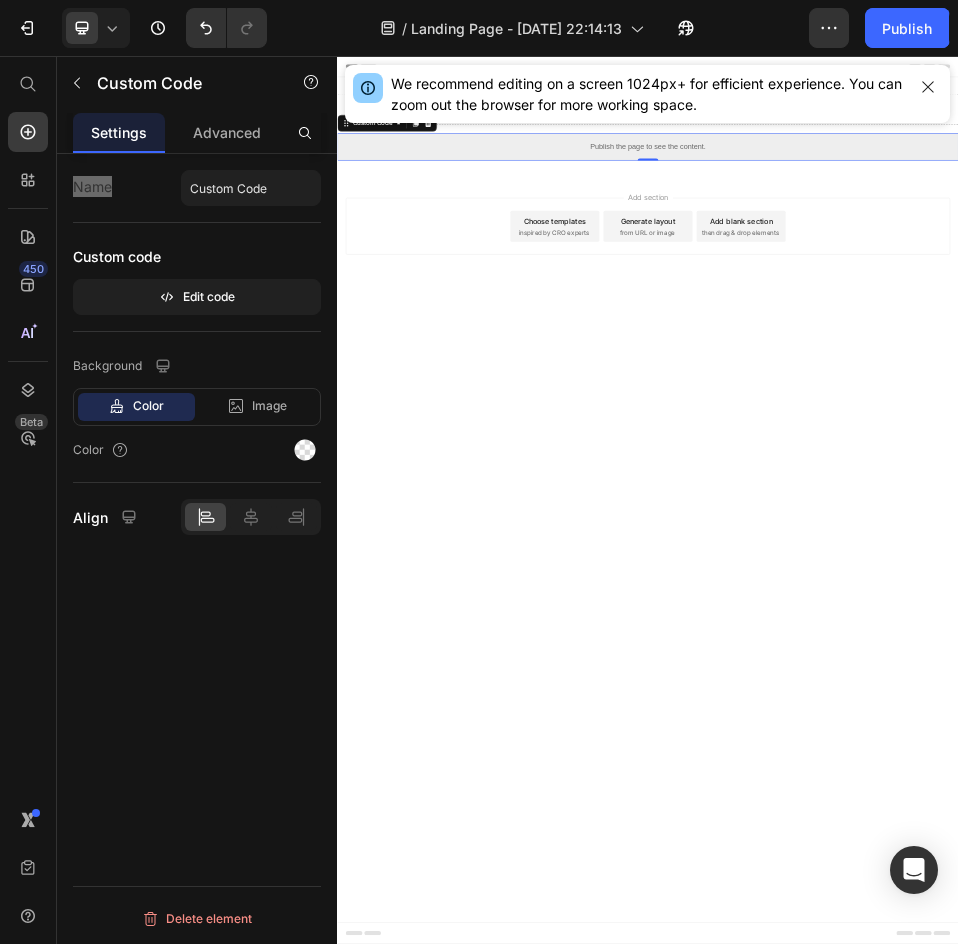 click on "Publish the page to see the content." at bounding box center (937, 231) 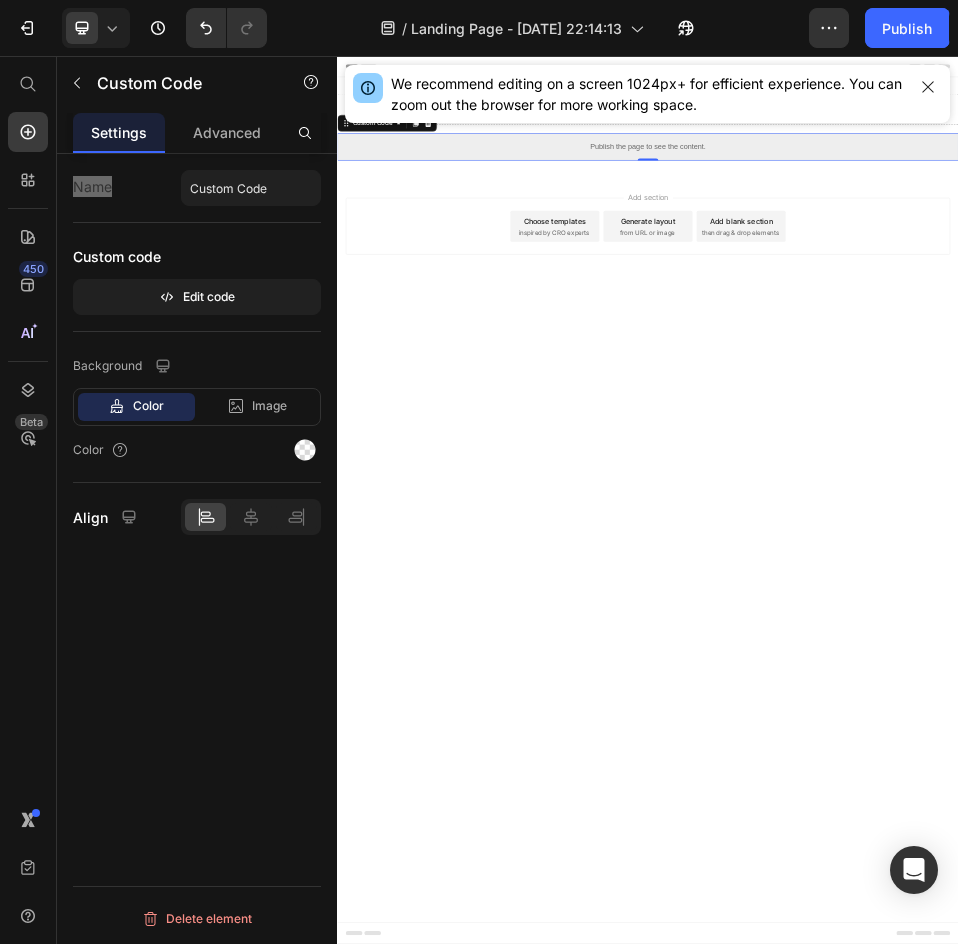 click on "Publish the page to see the content." at bounding box center [937, 231] 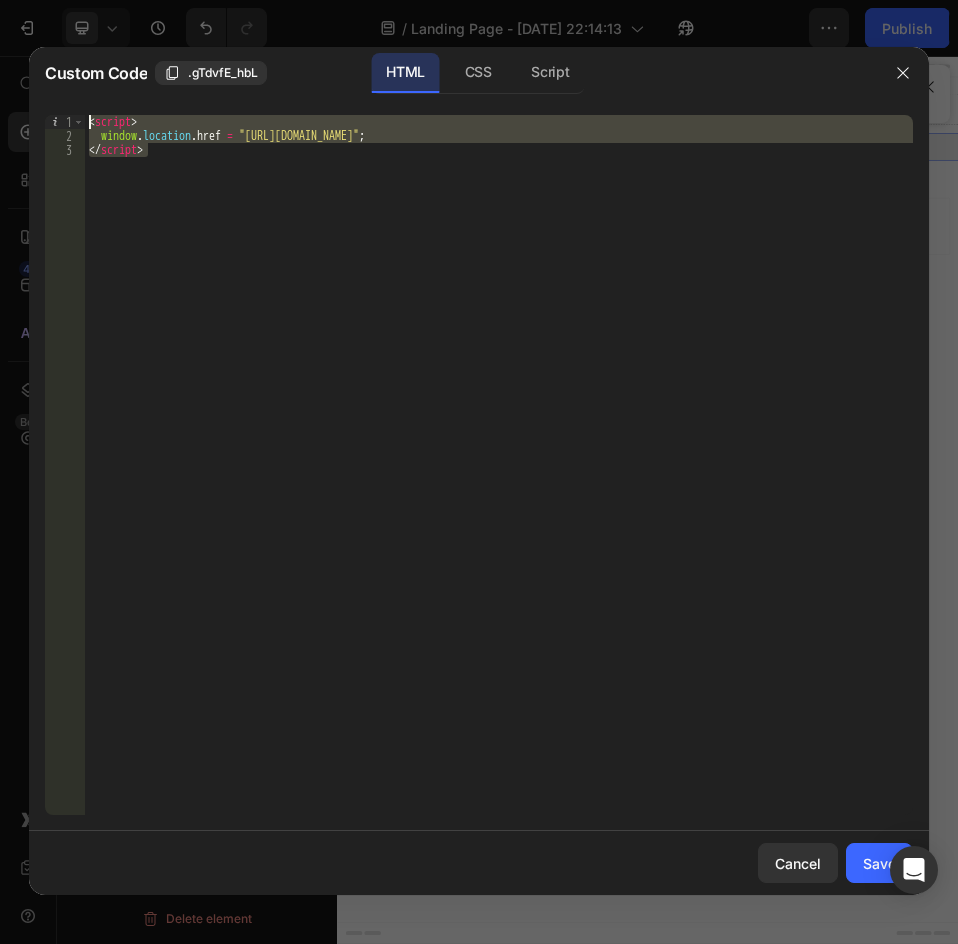 drag, startPoint x: 415, startPoint y: 385, endPoint x: 2, endPoint y: -86, distance: 626.4264 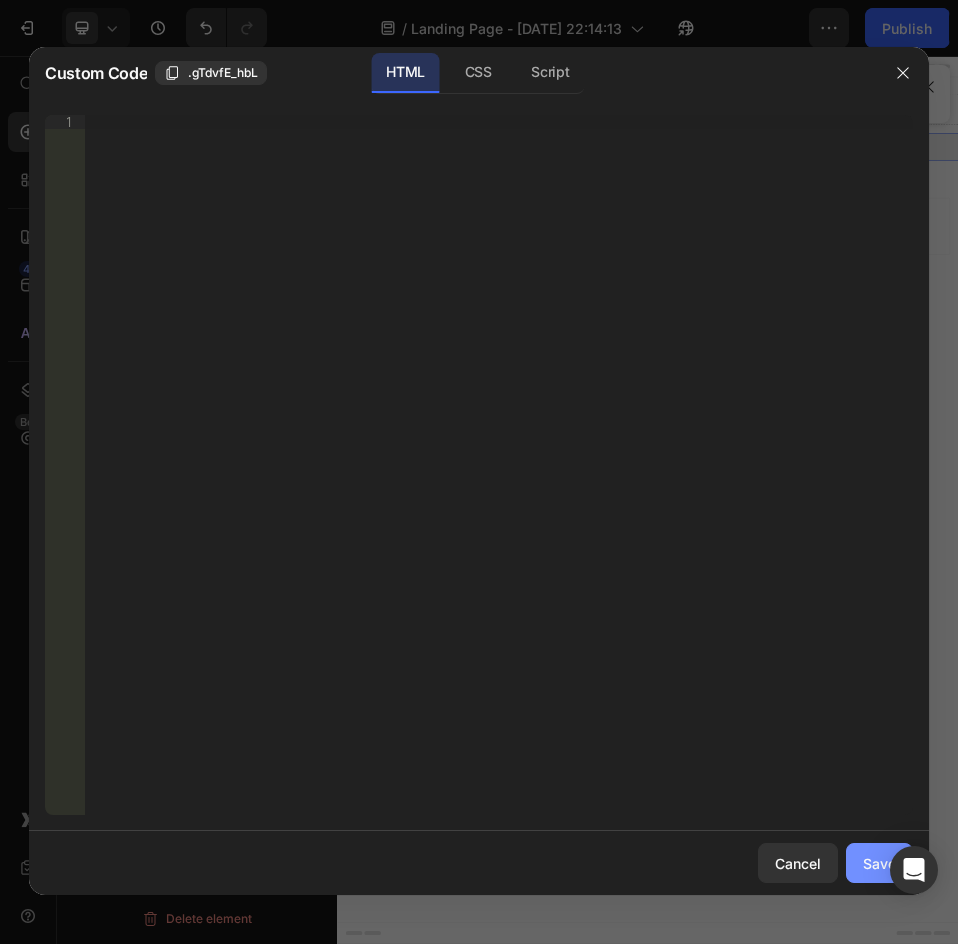 click on "Save" at bounding box center [879, 863] 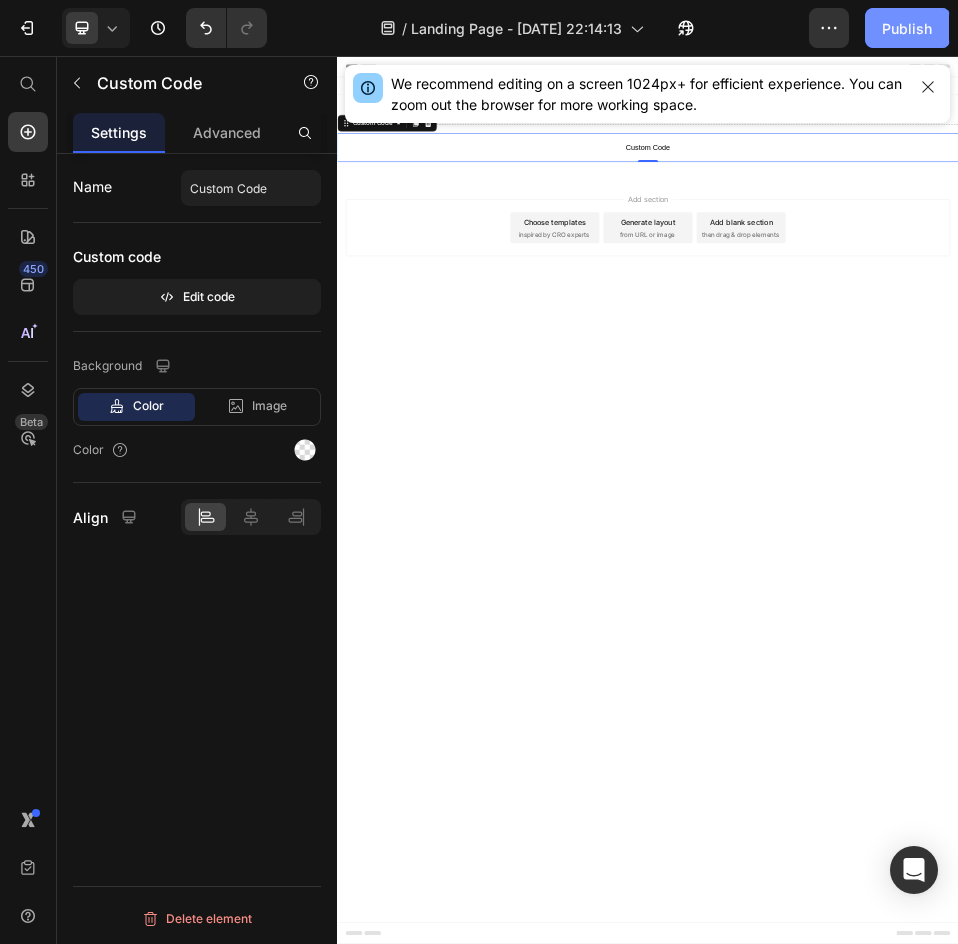 click on "Publish" at bounding box center (907, 28) 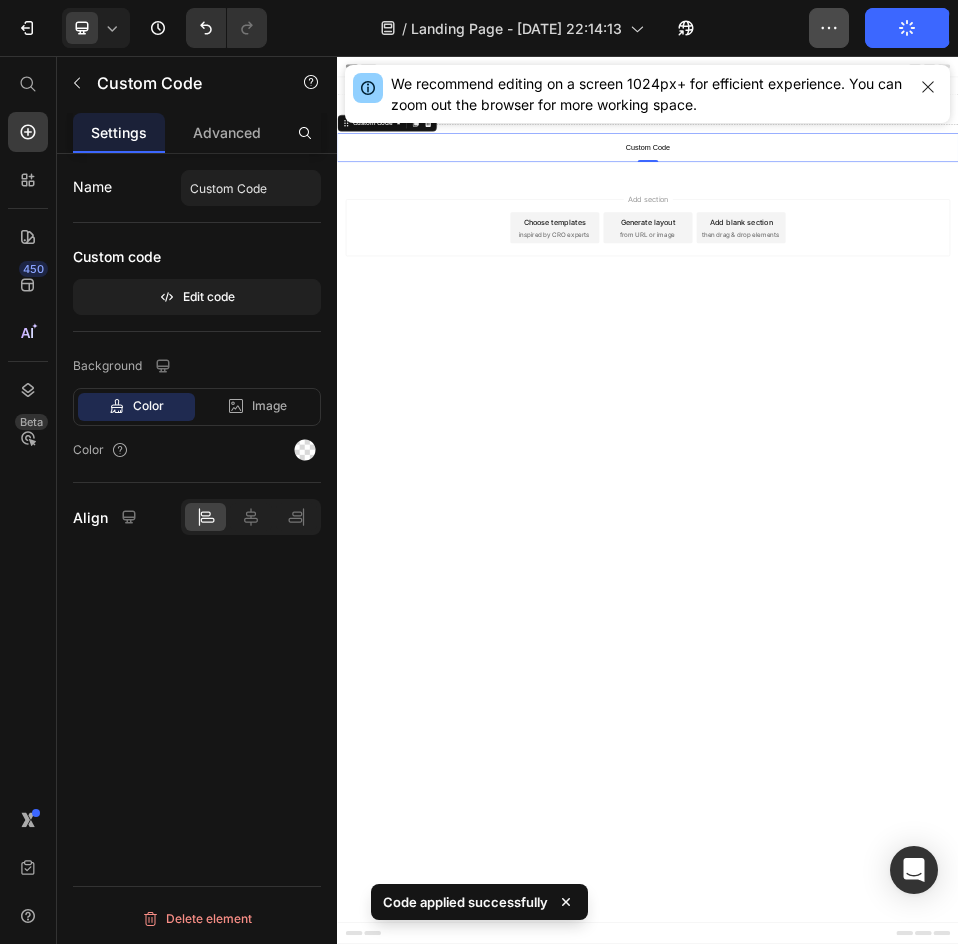 click 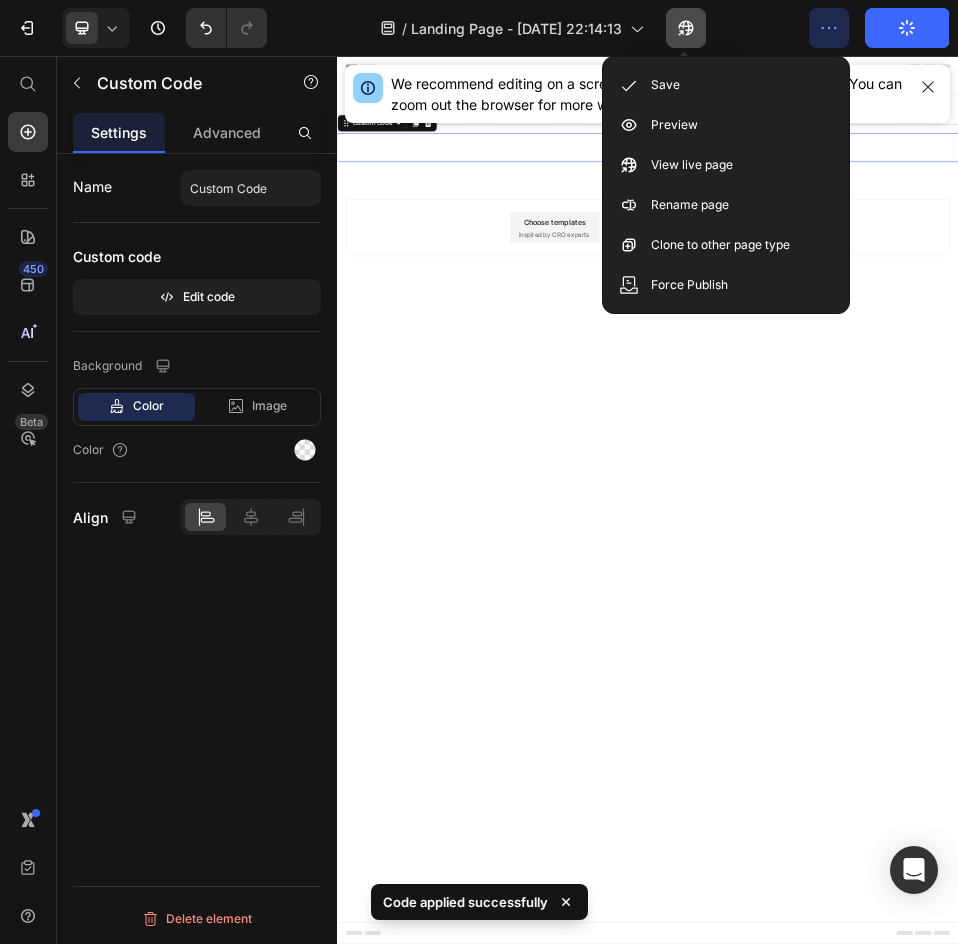 click 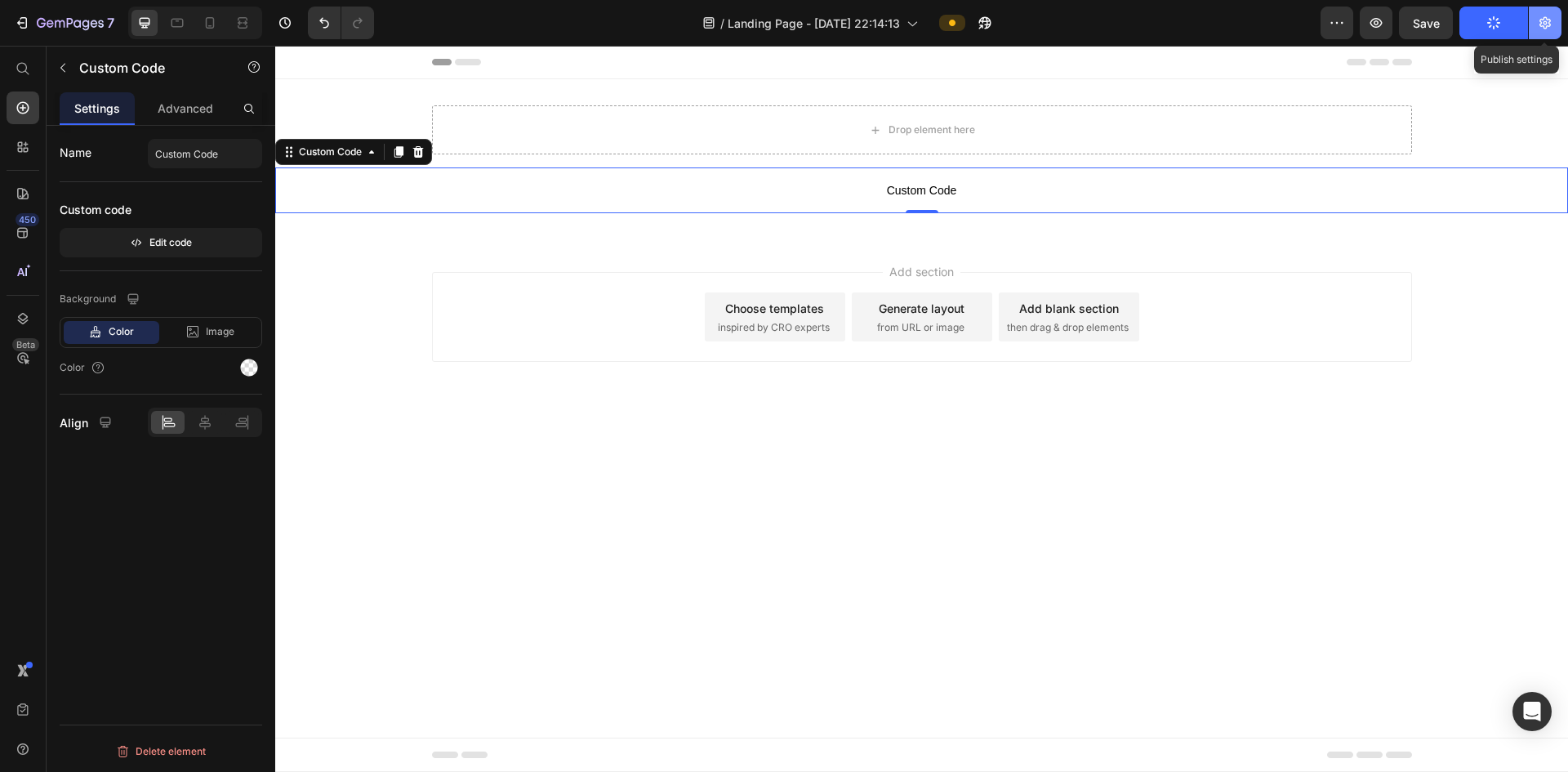 click 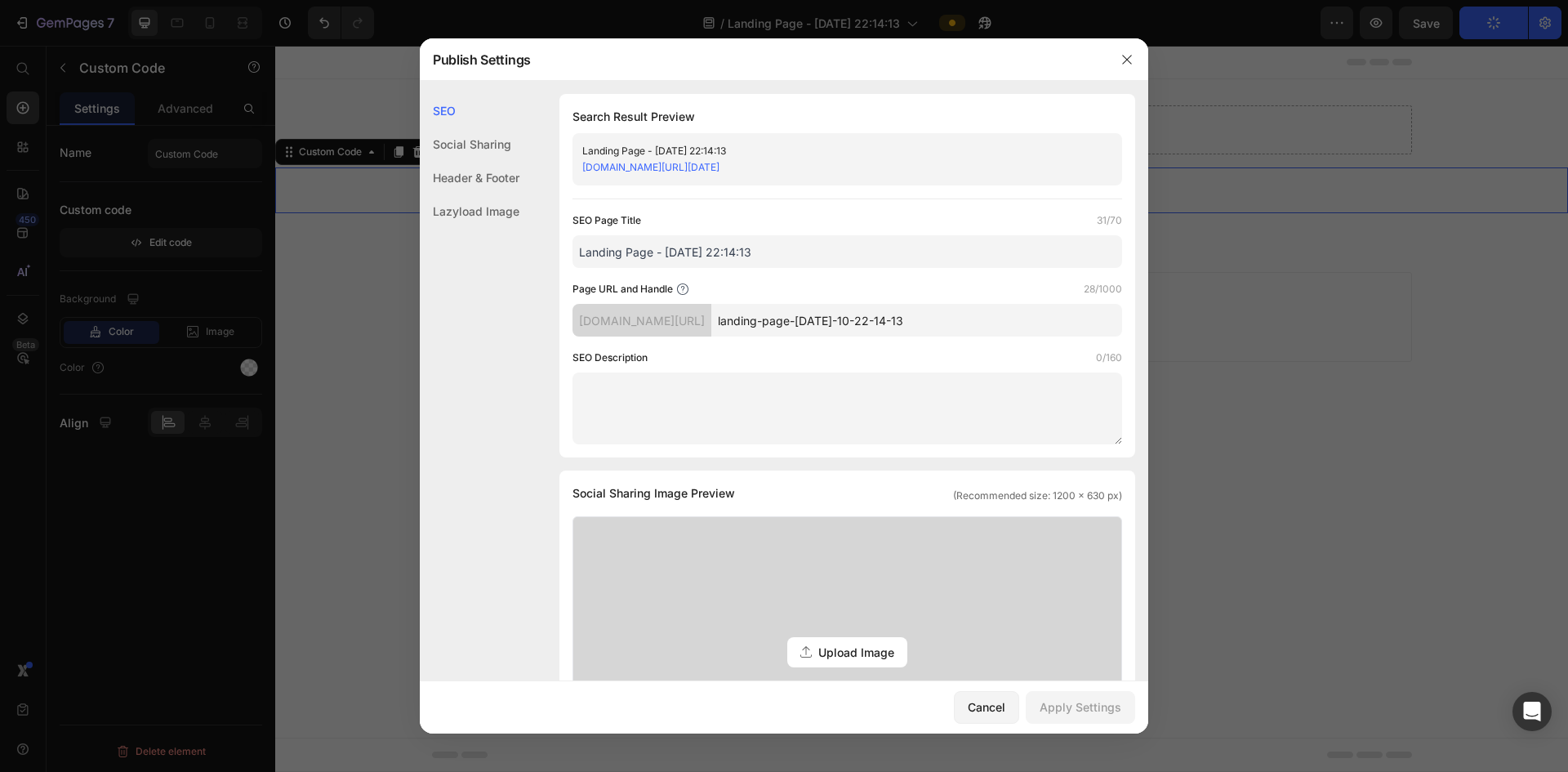 click on "[DOMAIN_NAME][URL][DATE]" at bounding box center [651, 167] 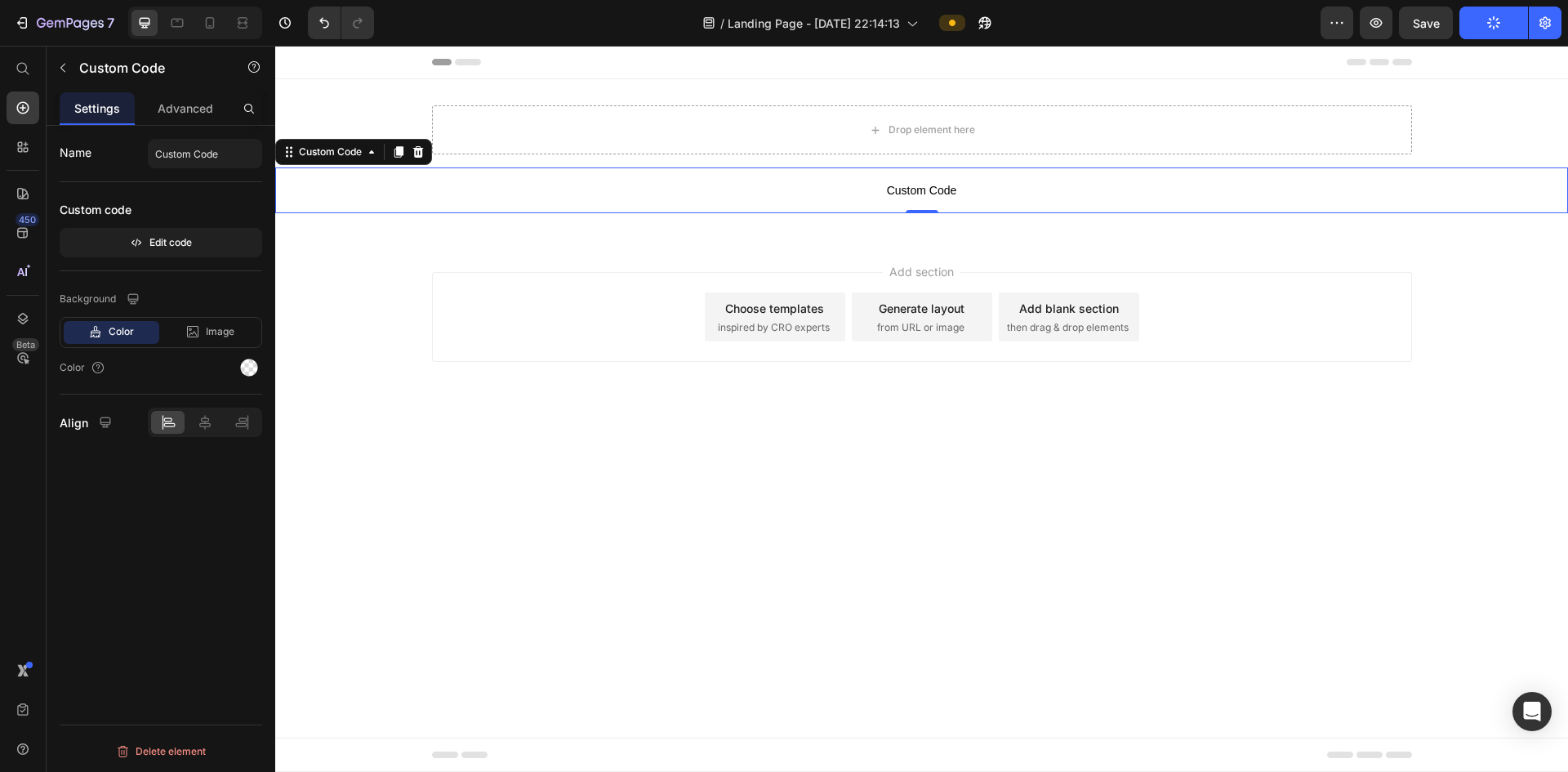 click on "Custom Code" at bounding box center (921, 190) 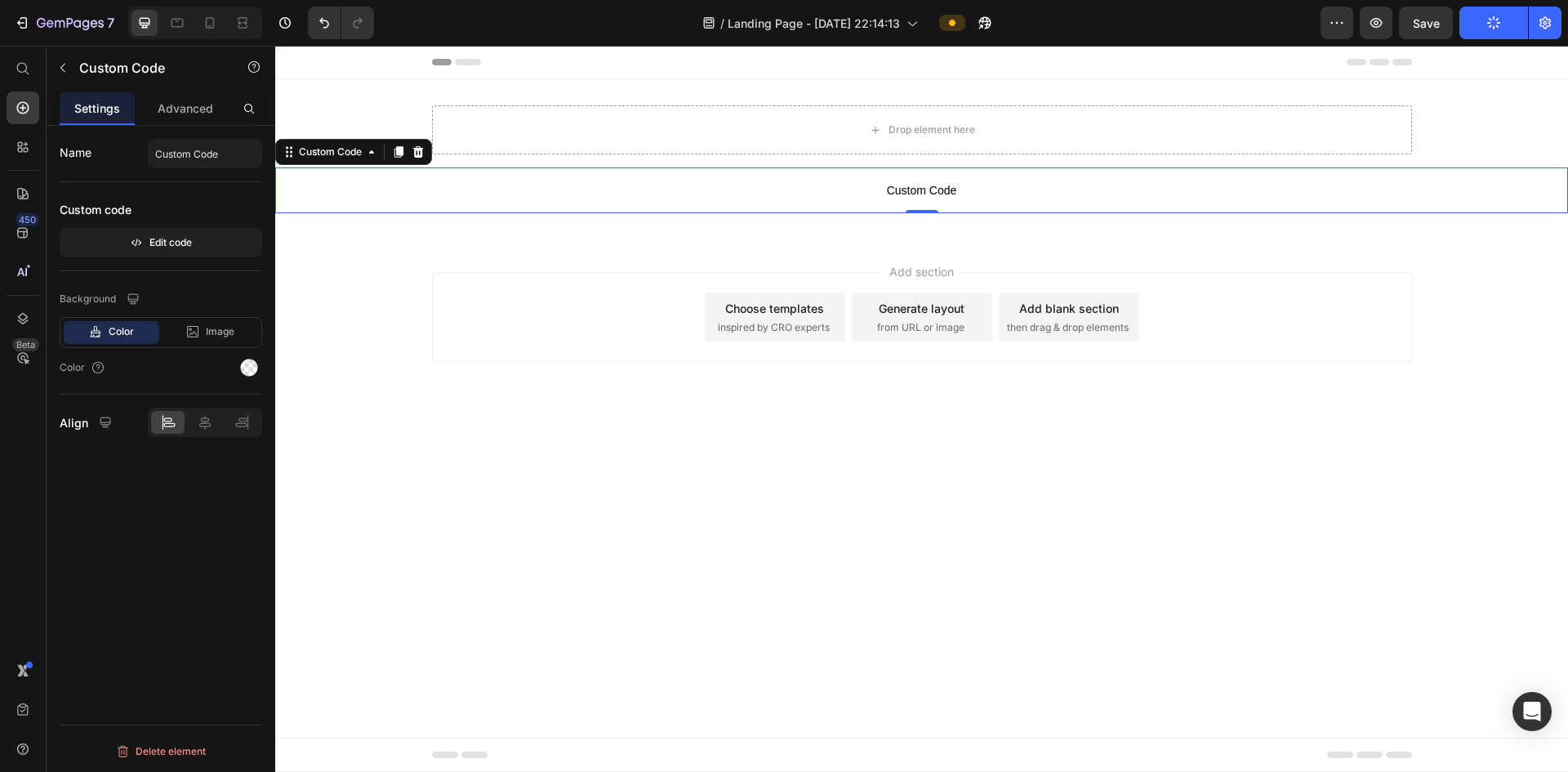 click on "Custom Code" at bounding box center (921, 190) 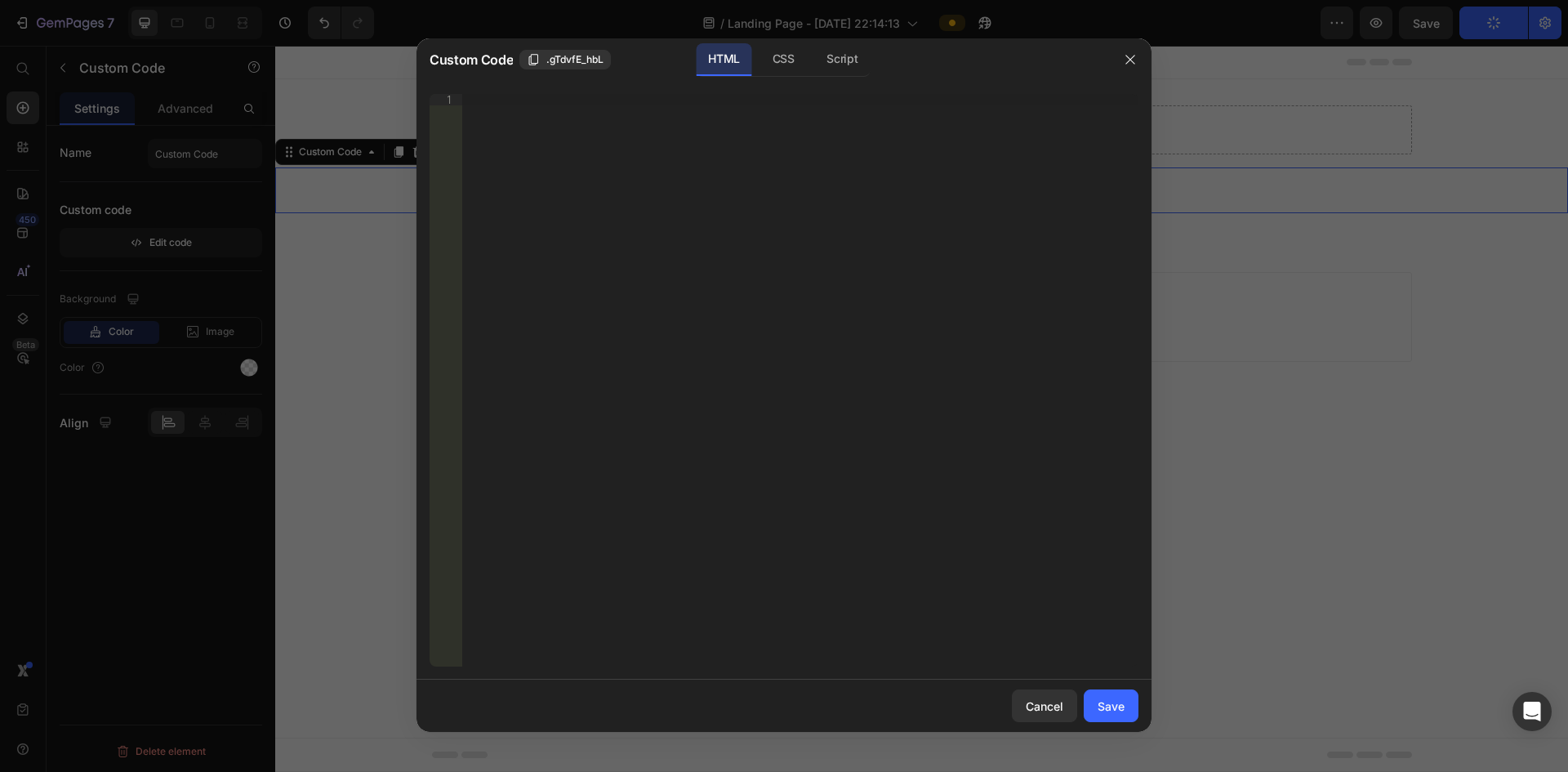 click on "Insert the 3rd-party installation code, HTML code, or Liquid code to display custom content." at bounding box center (800, 391) 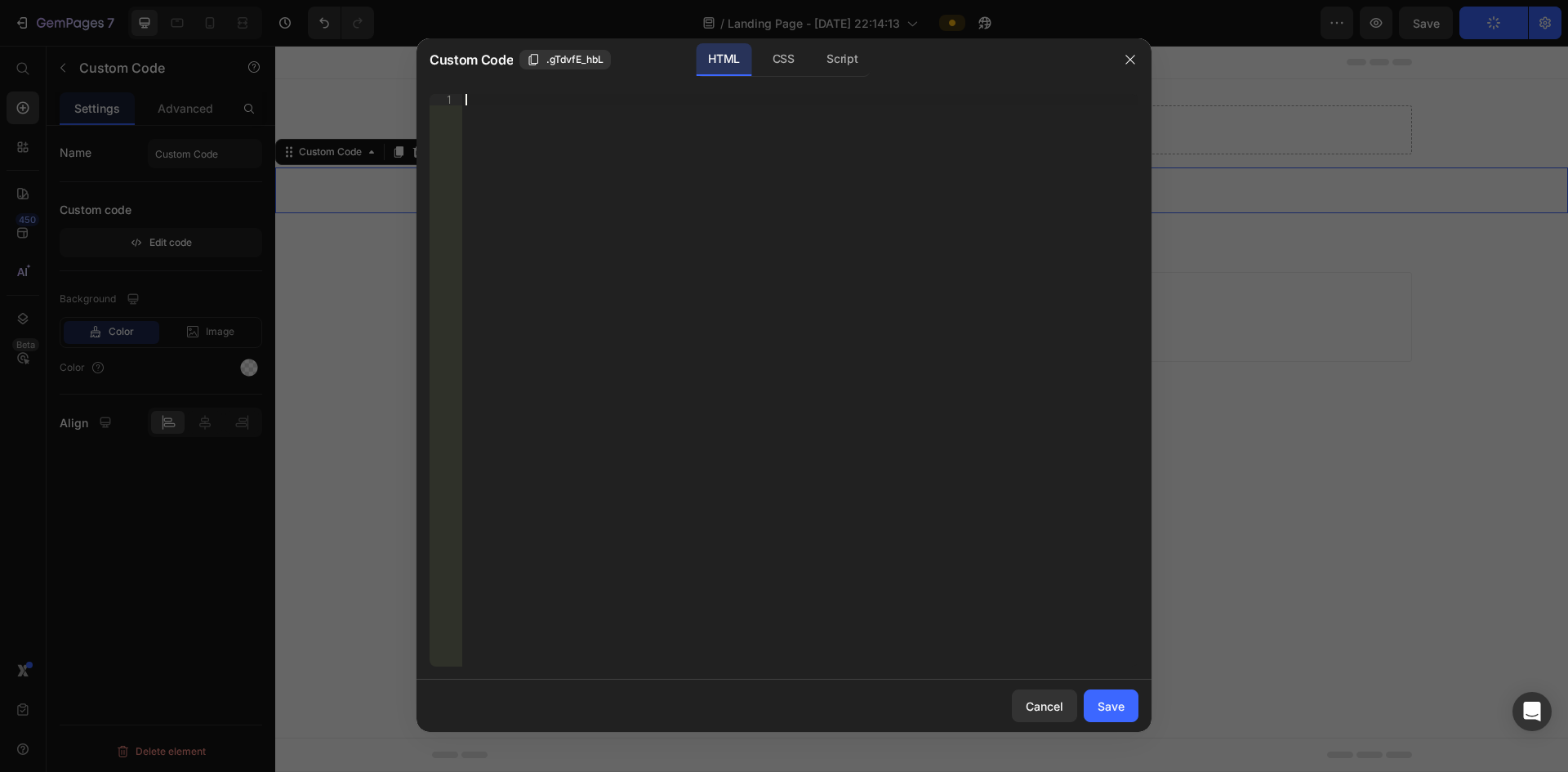 paste on "</script>" 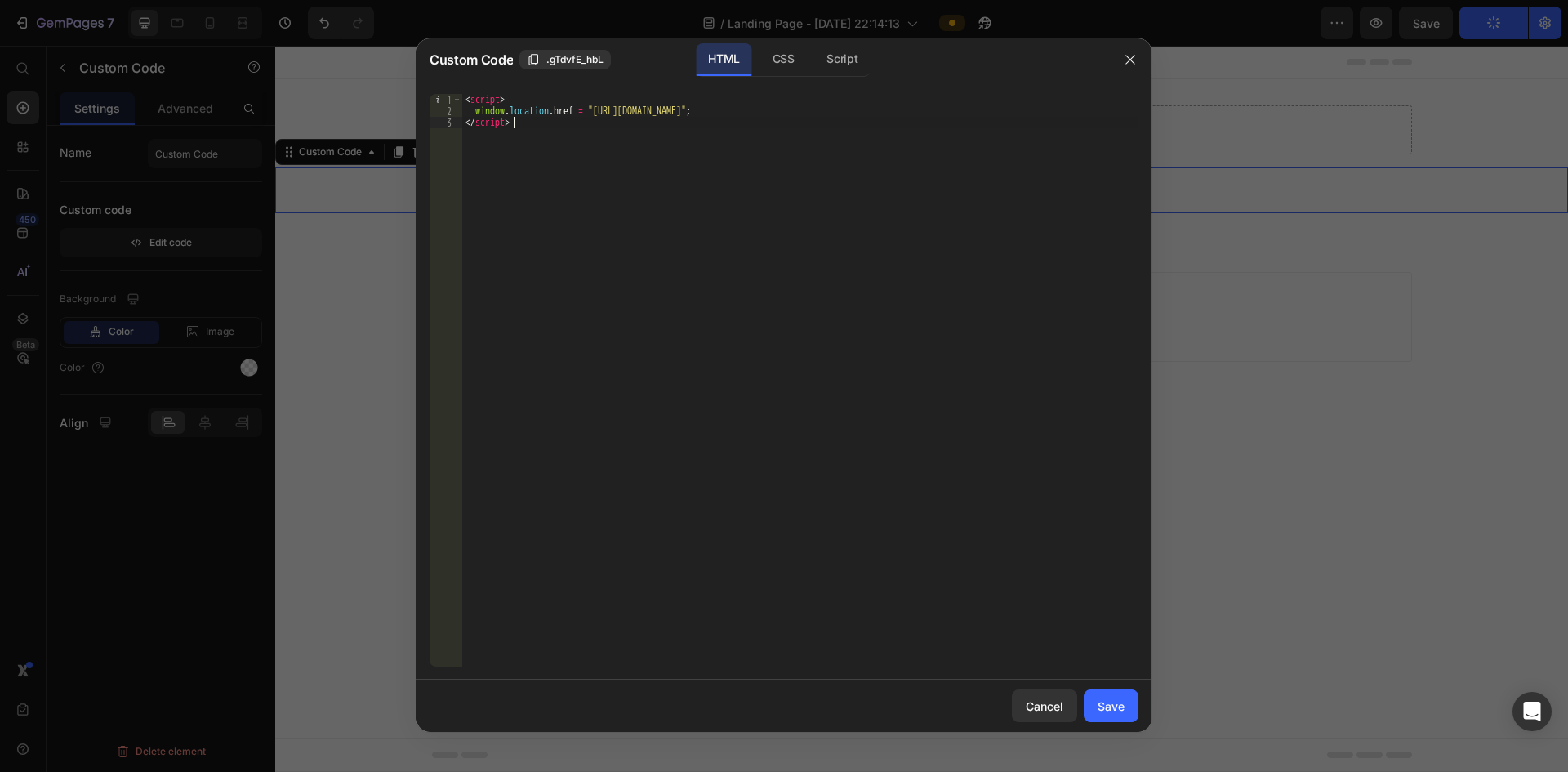 click on "Cancel Save" at bounding box center [784, 706] 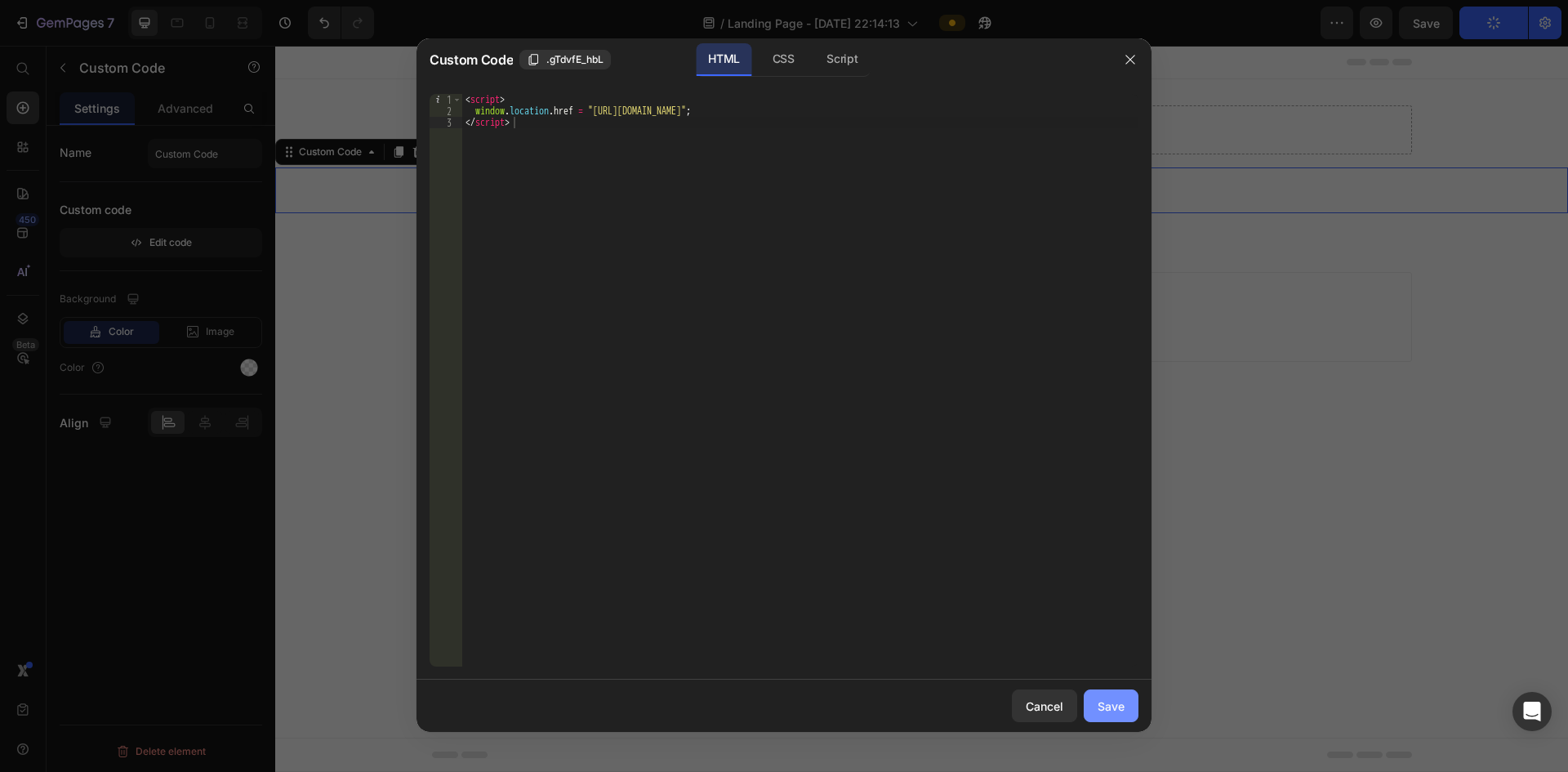 click on "Save" at bounding box center [1111, 706] 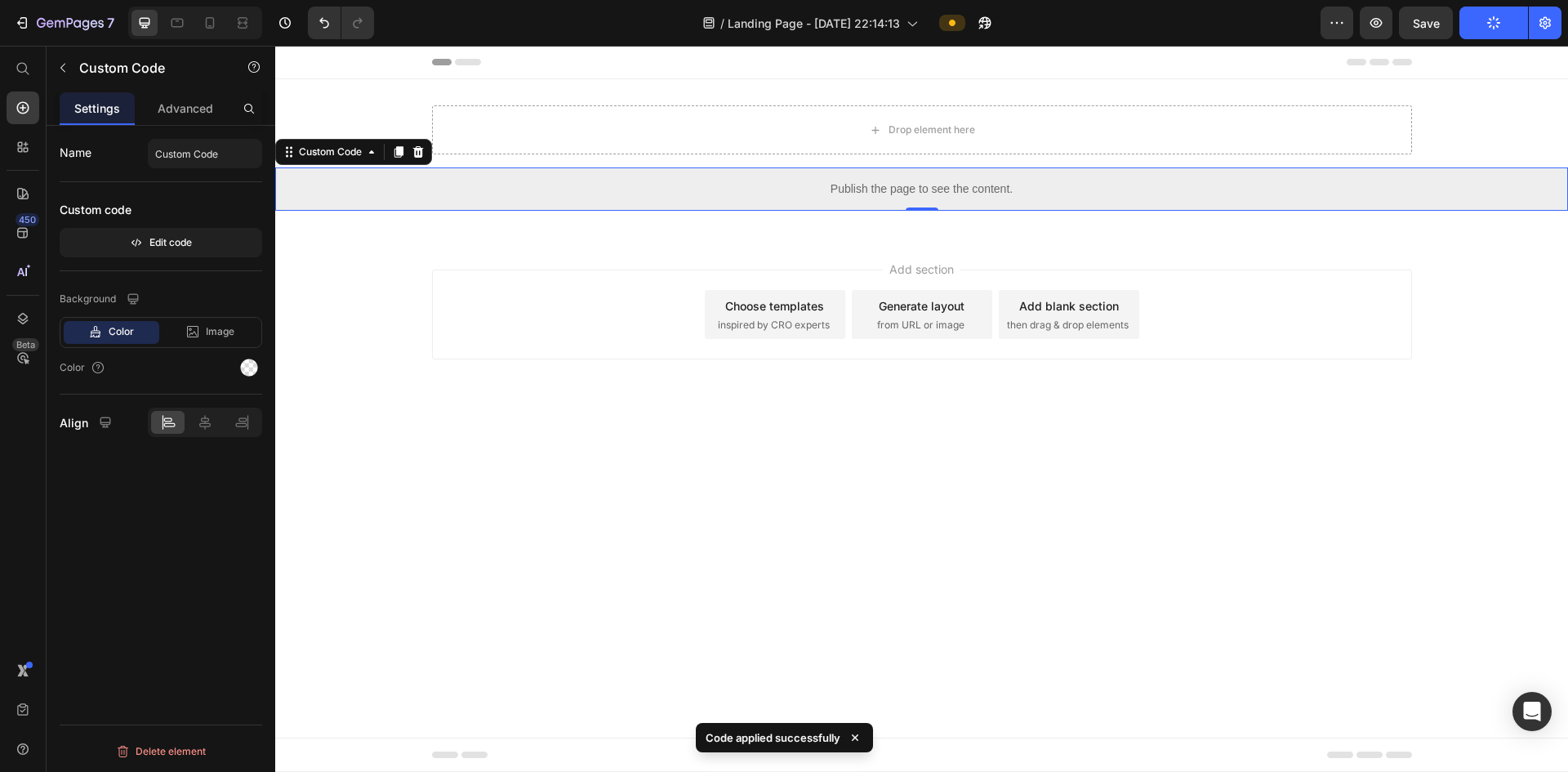 click 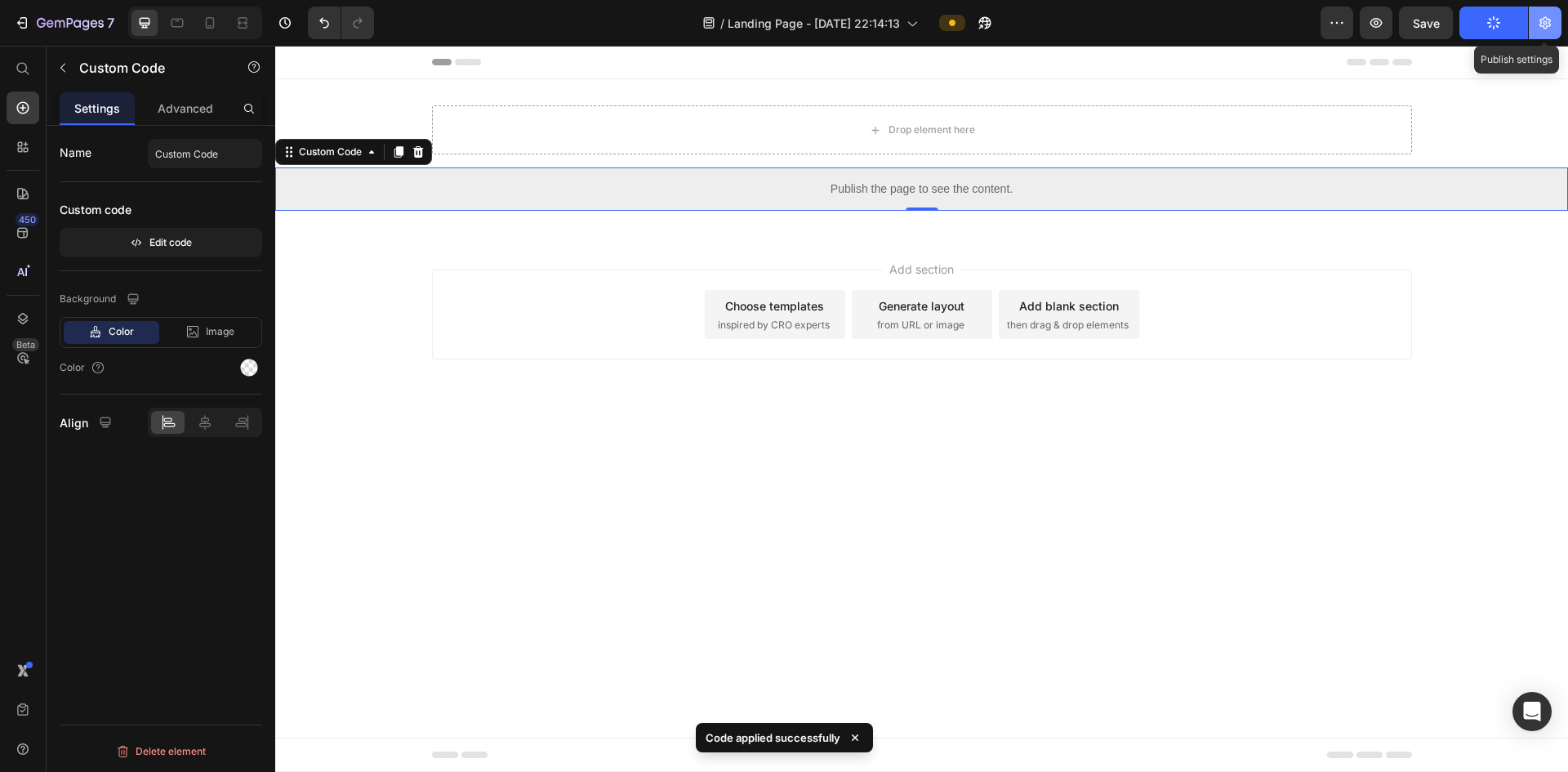 click 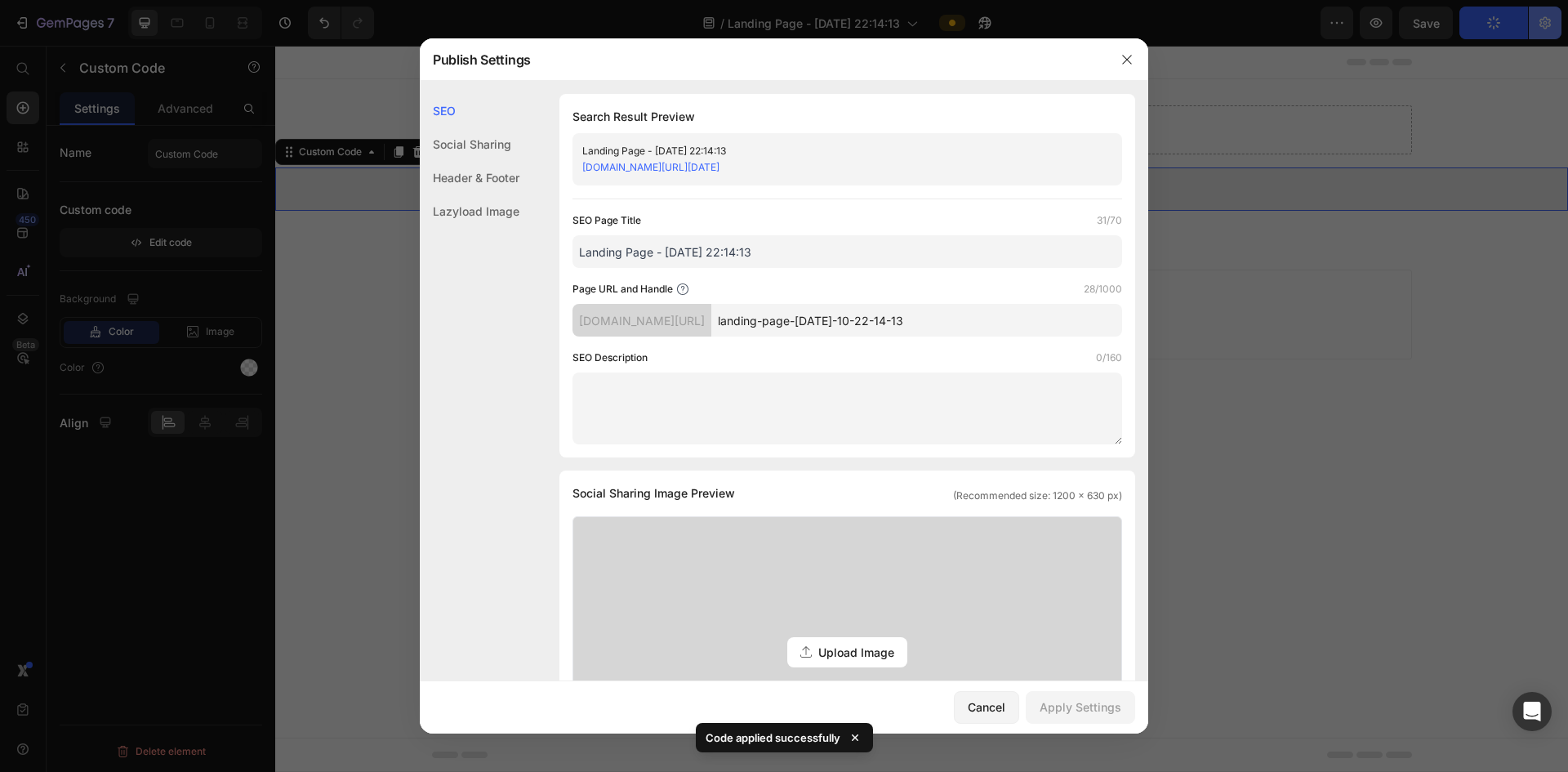 click at bounding box center [784, 386] 